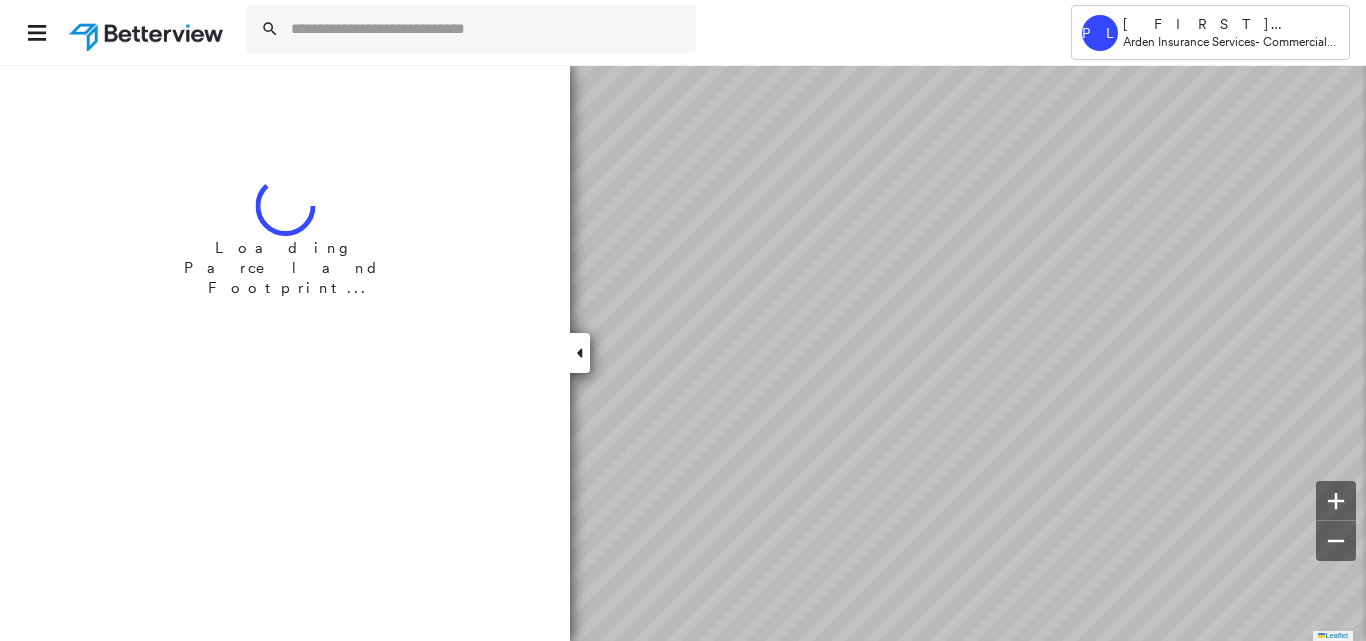 scroll, scrollTop: 0, scrollLeft: 0, axis: both 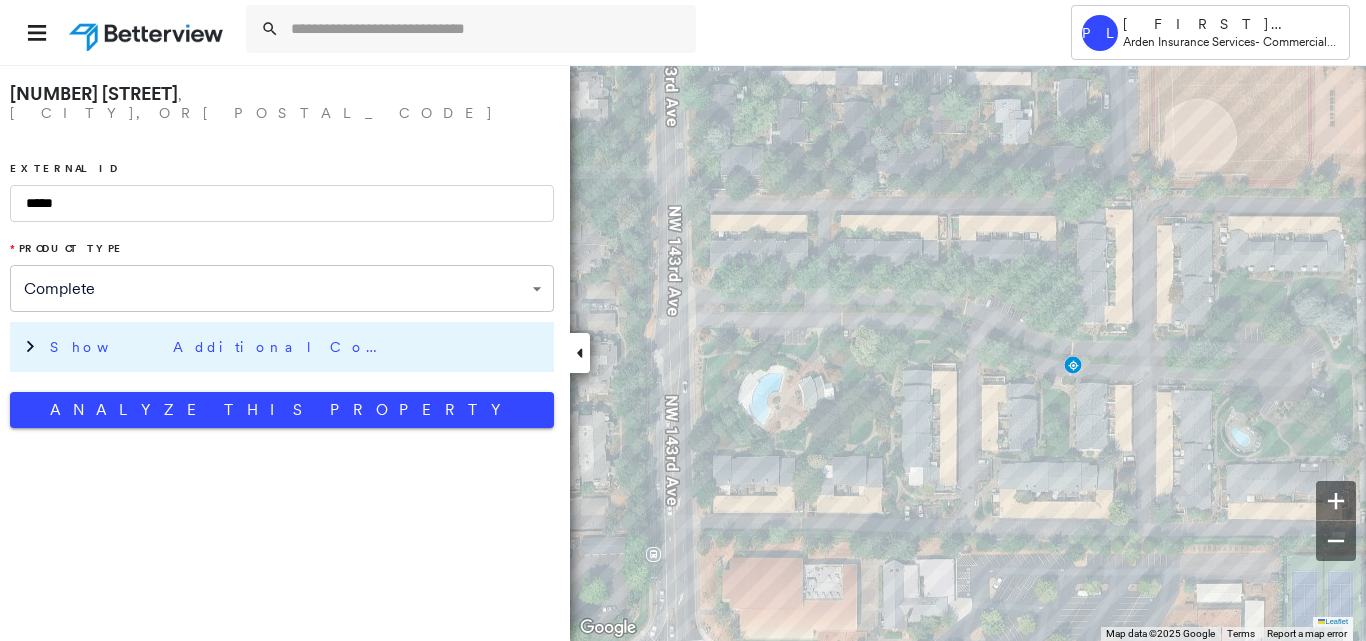 click on "Show Additional Company Data" at bounding box center [297, 347] 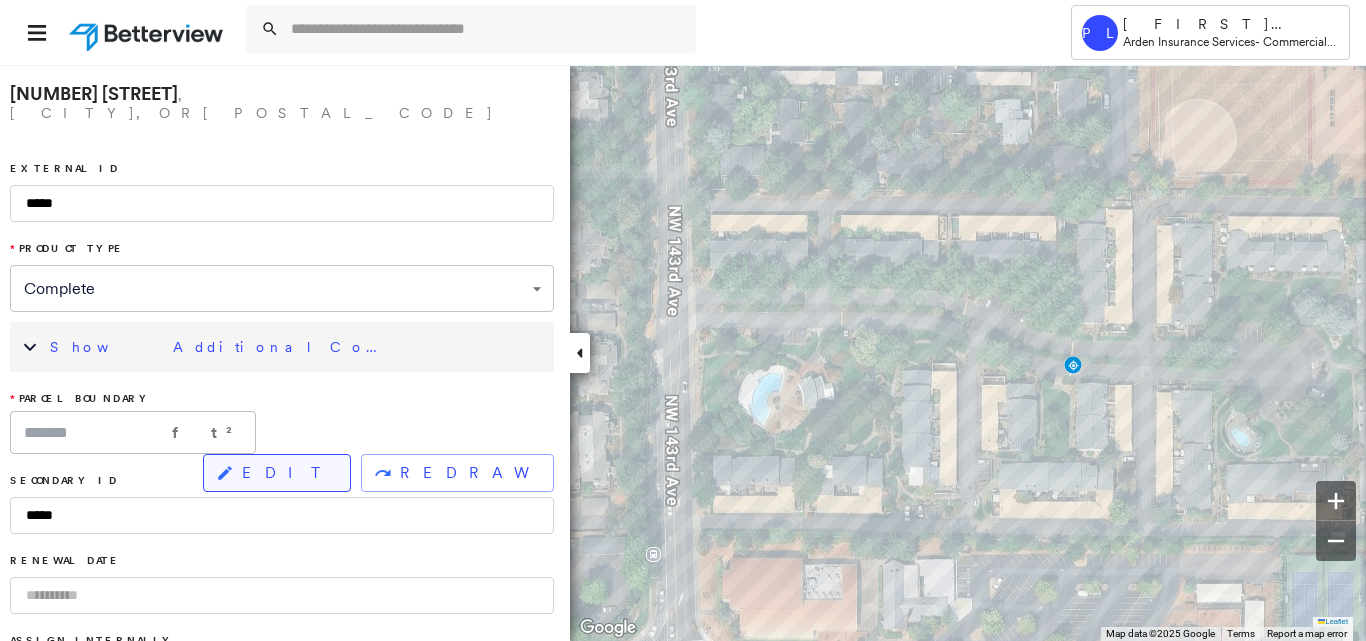 click on "EDIT" at bounding box center (288, 473) 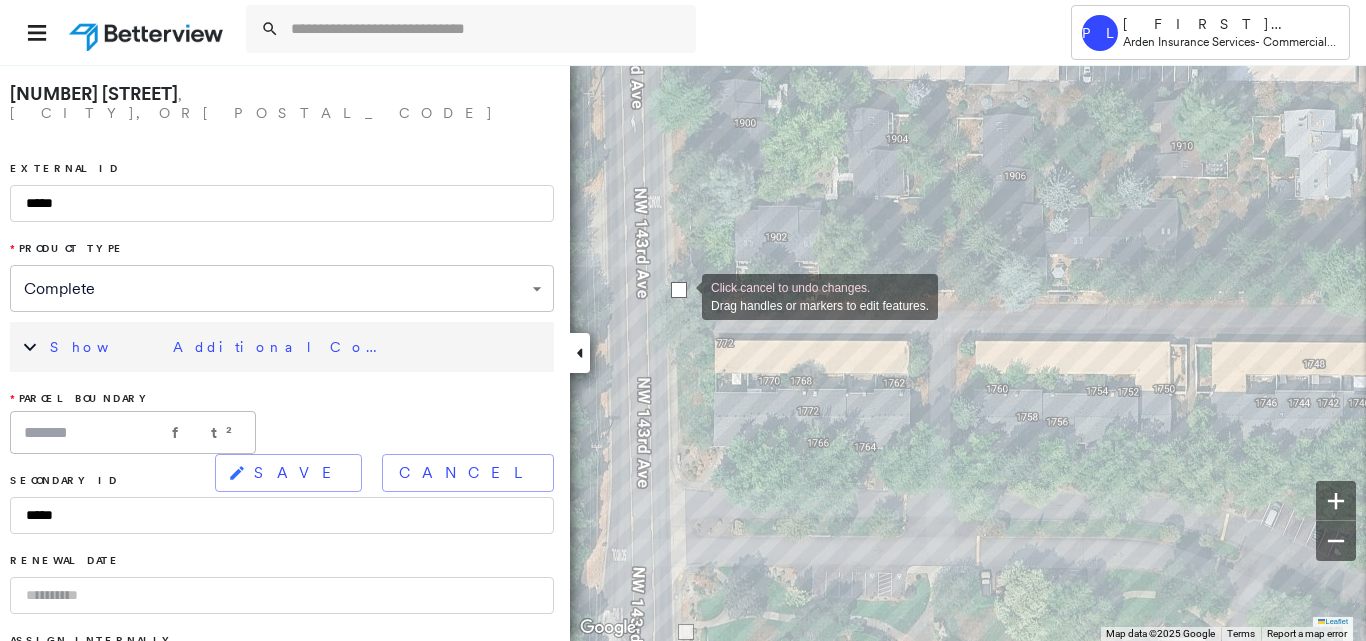 drag, startPoint x: 682, startPoint y: 309, endPoint x: 682, endPoint y: 295, distance: 14 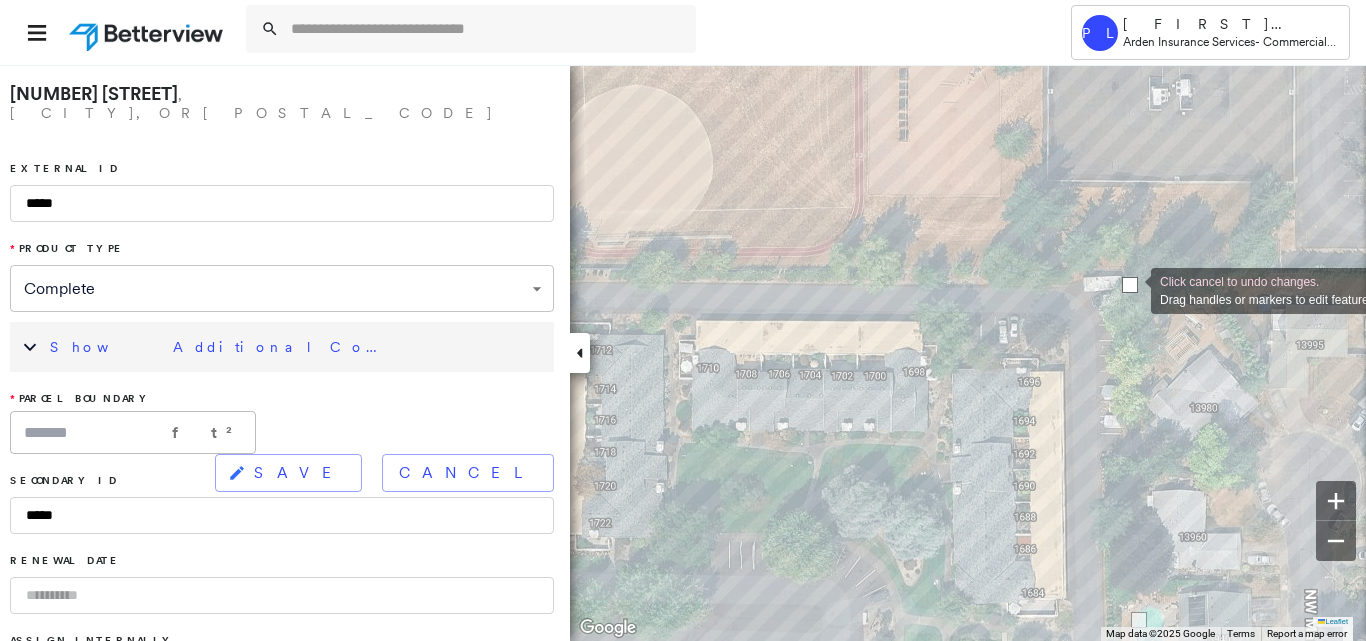 drag, startPoint x: 1141, startPoint y: 297, endPoint x: 1131, endPoint y: 289, distance: 12.806249 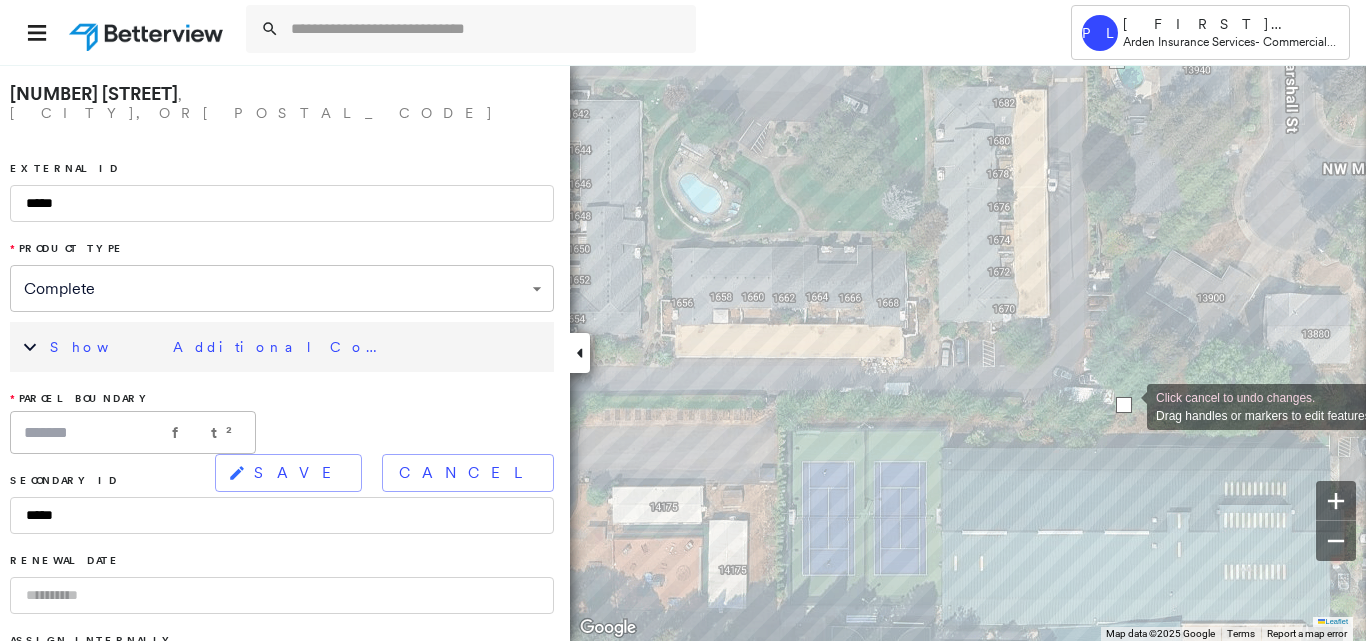 drag, startPoint x: 1131, startPoint y: 386, endPoint x: 1127, endPoint y: 405, distance: 19.416489 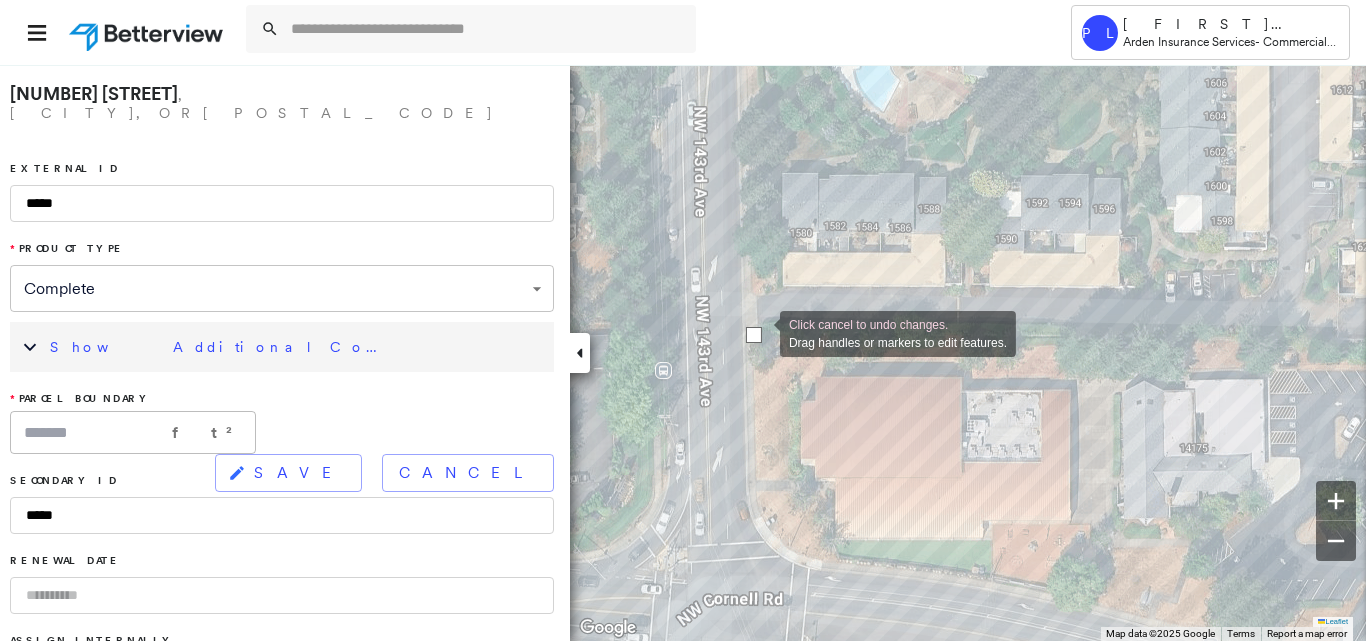 drag, startPoint x: 761, startPoint y: 322, endPoint x: 760, endPoint y: 332, distance: 10.049875 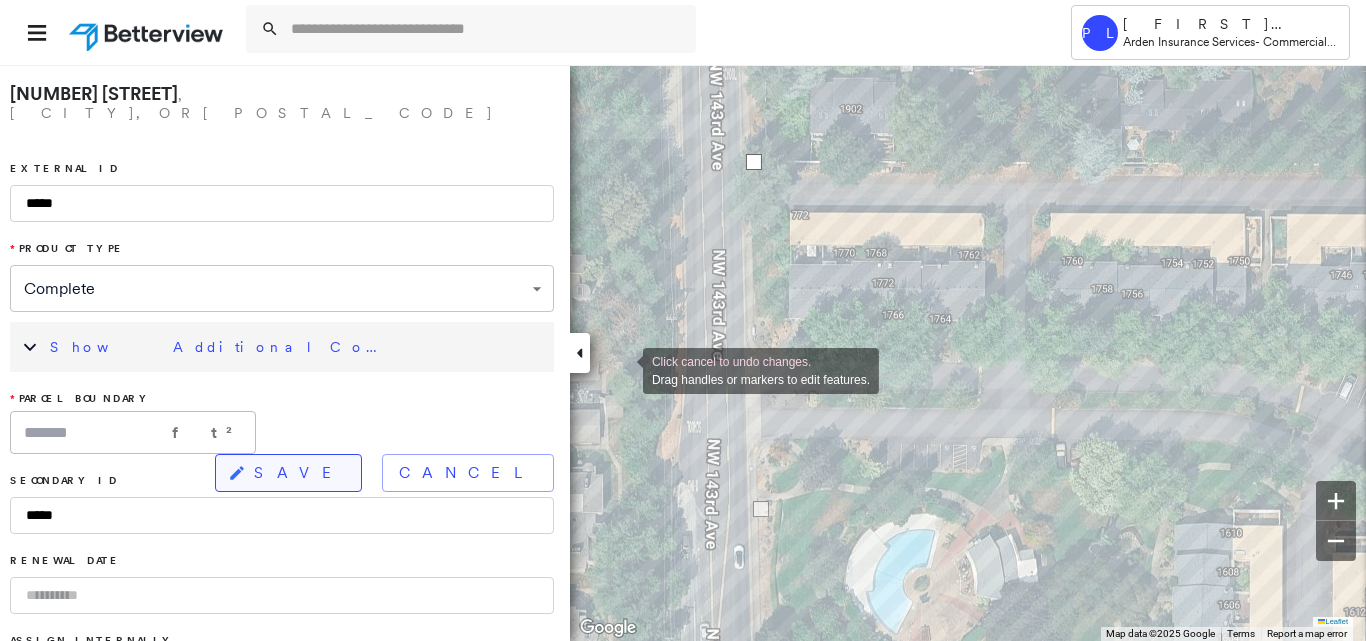 click on "SAVE" at bounding box center (299, 473) 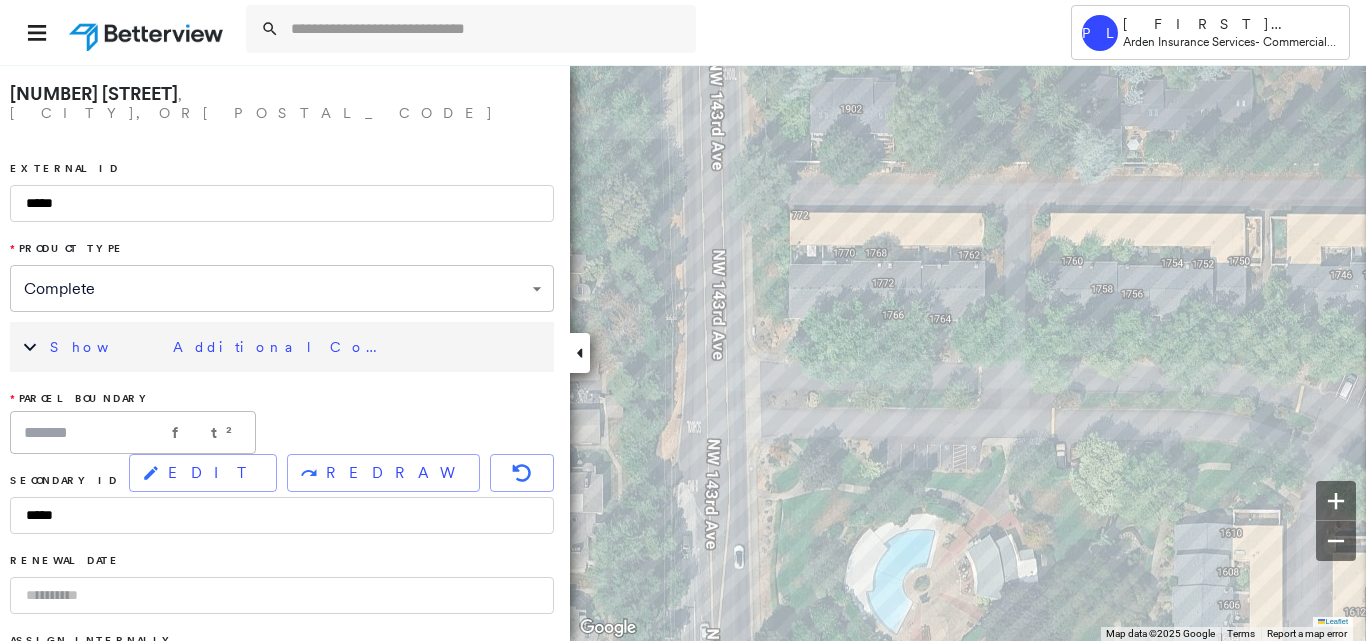 click on "Show Additional Company Data" at bounding box center [297, 347] 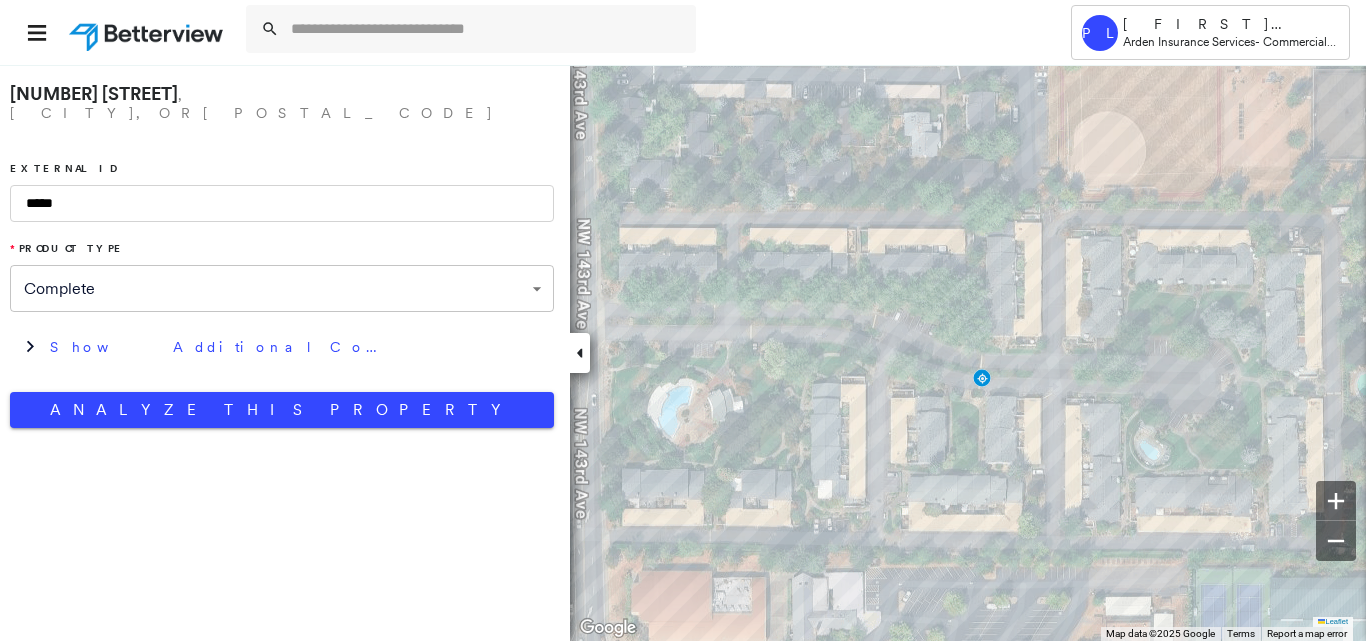 click on "*****" at bounding box center (282, 203) 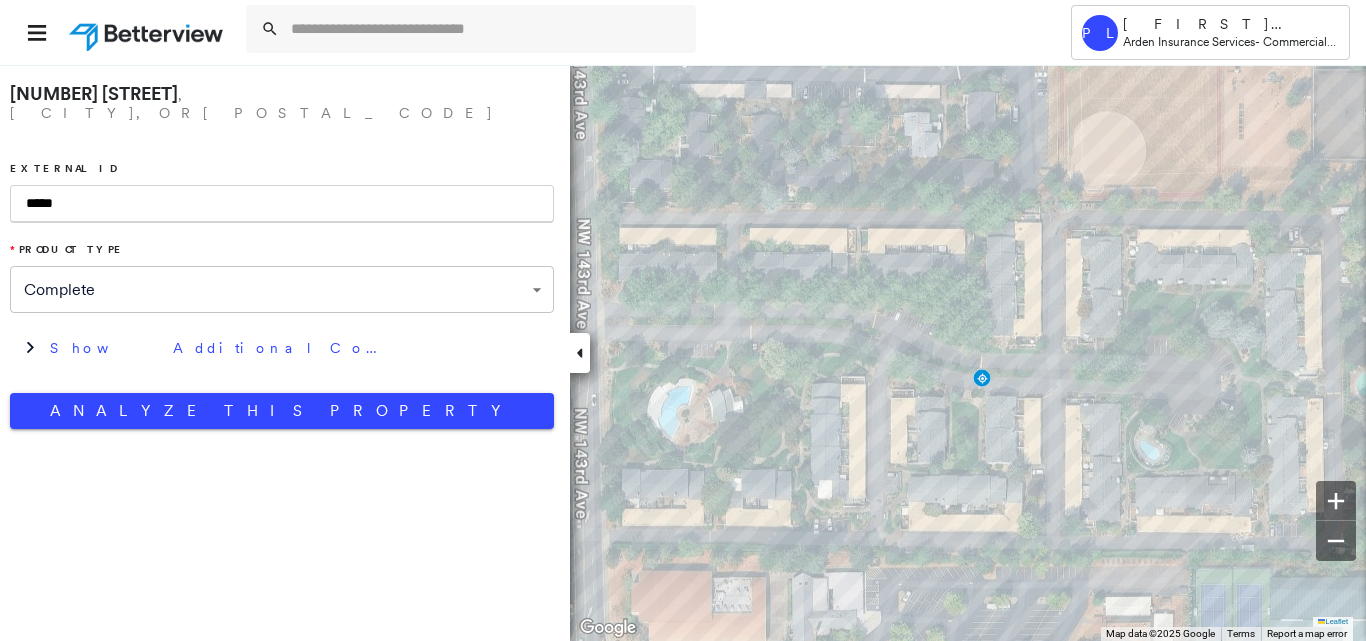click on "*****" at bounding box center (282, 204) 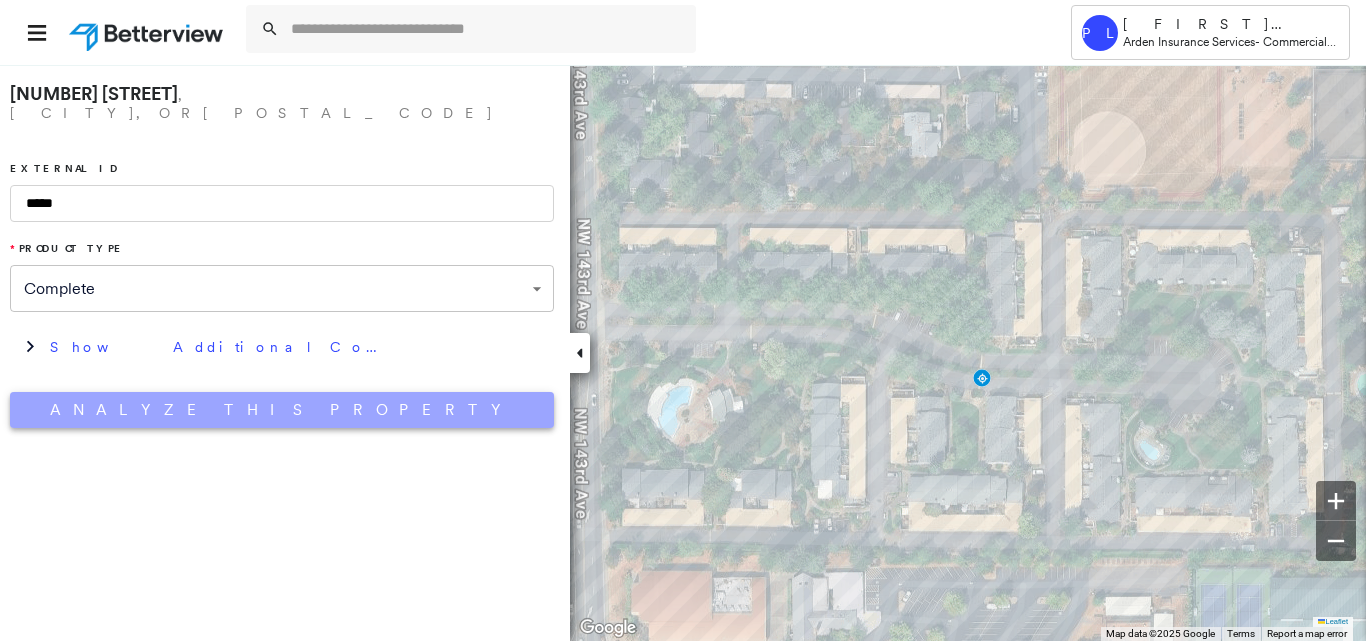 click on "Analyze This Property" at bounding box center (282, 410) 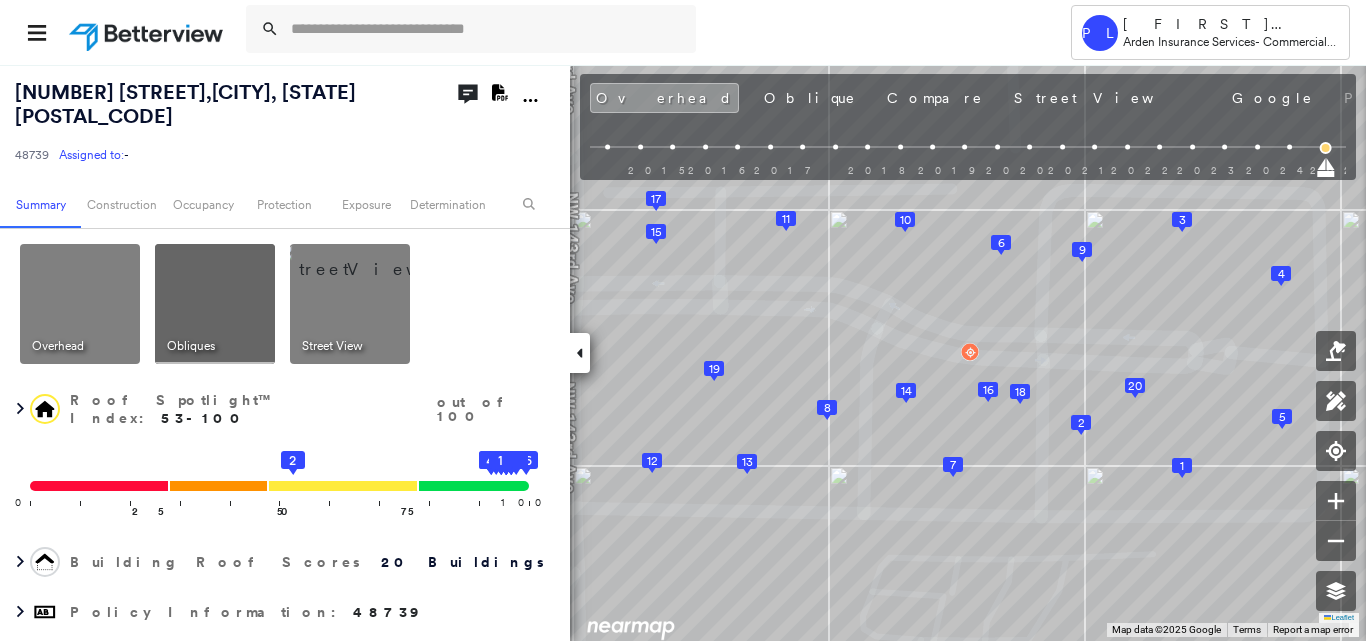 click 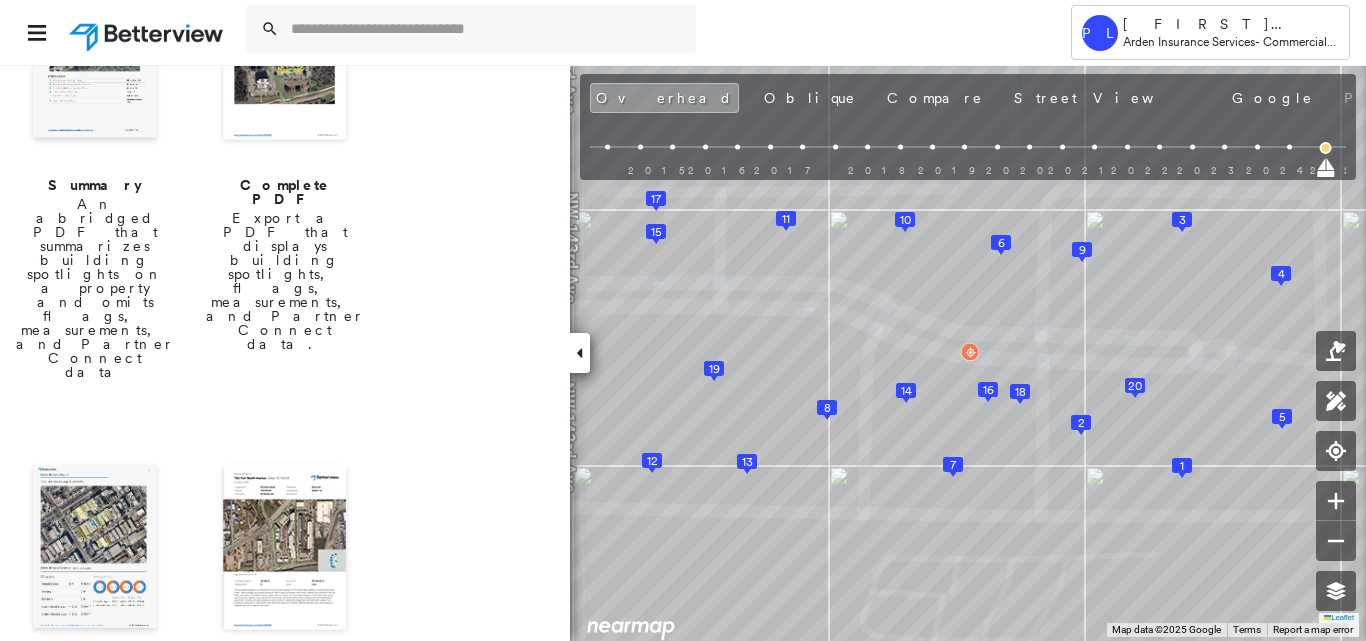 scroll, scrollTop: 400, scrollLeft: 0, axis: vertical 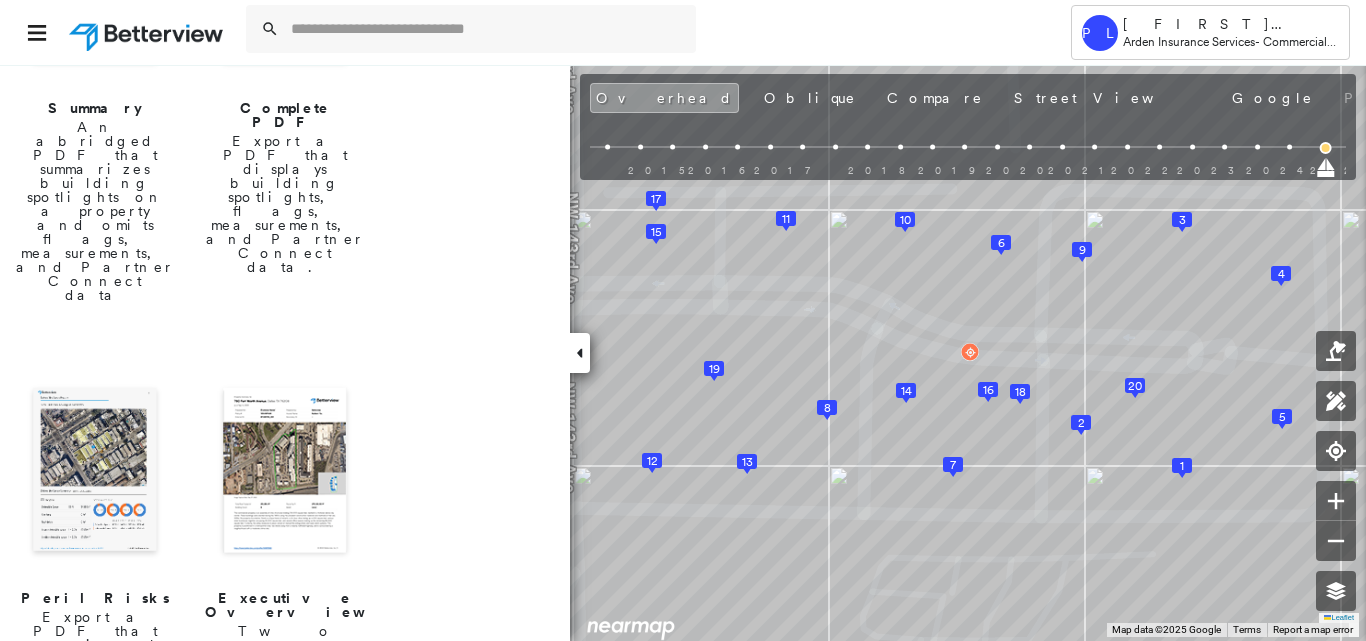 click at bounding box center (95, 472) 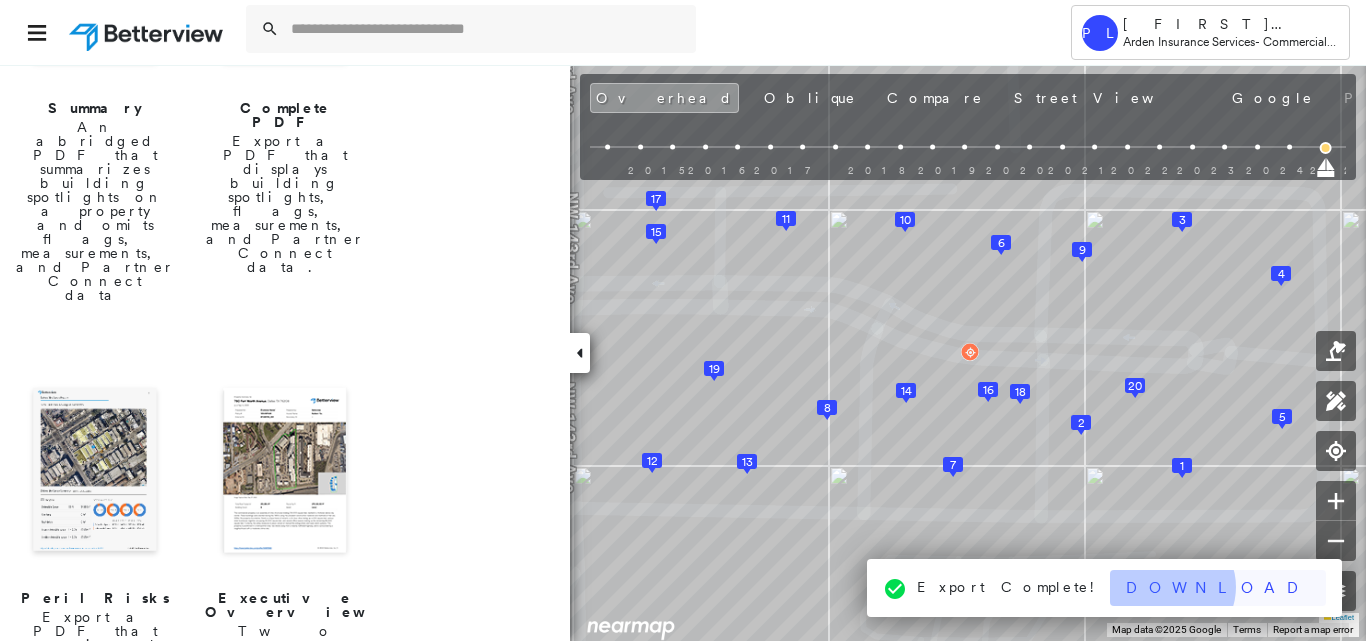 click on "Download" at bounding box center [1218, 588] 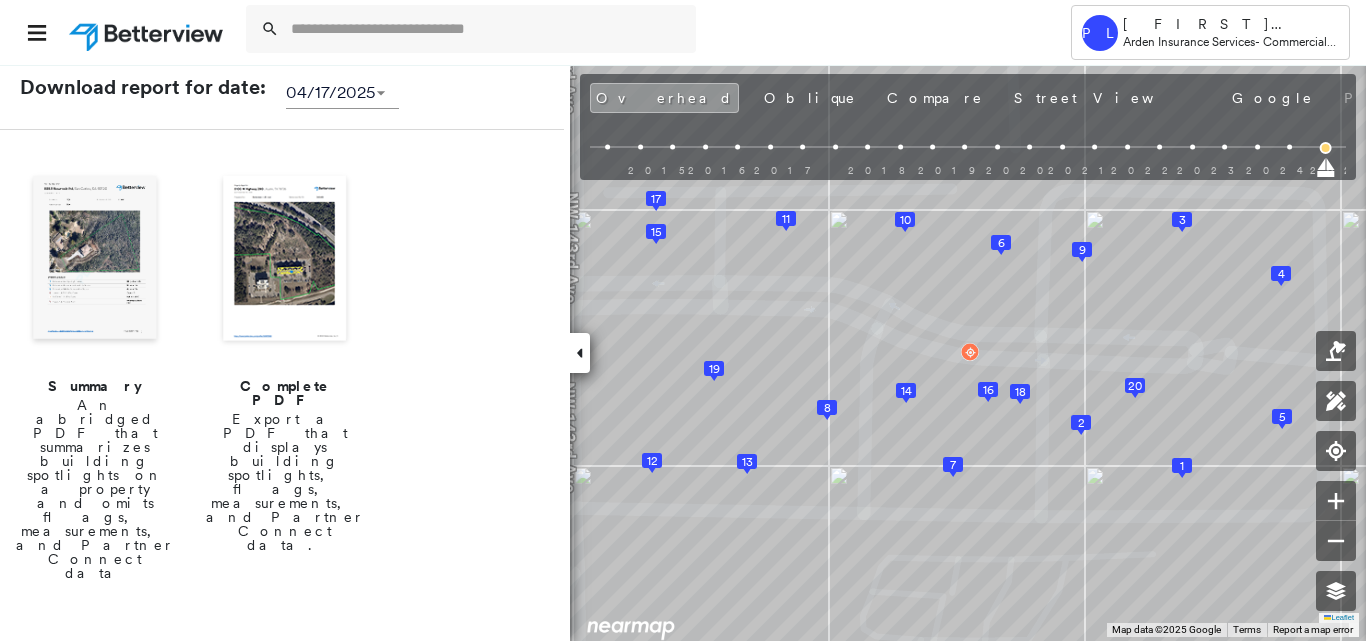 scroll, scrollTop: 0, scrollLeft: 0, axis: both 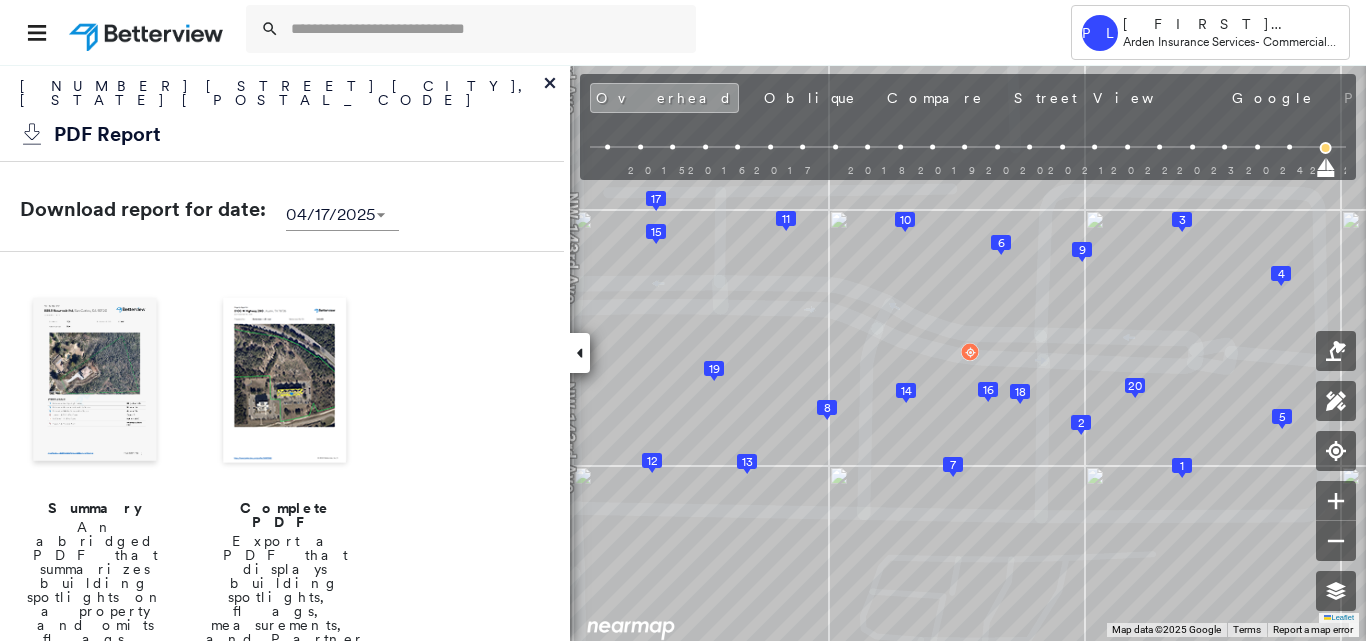 click 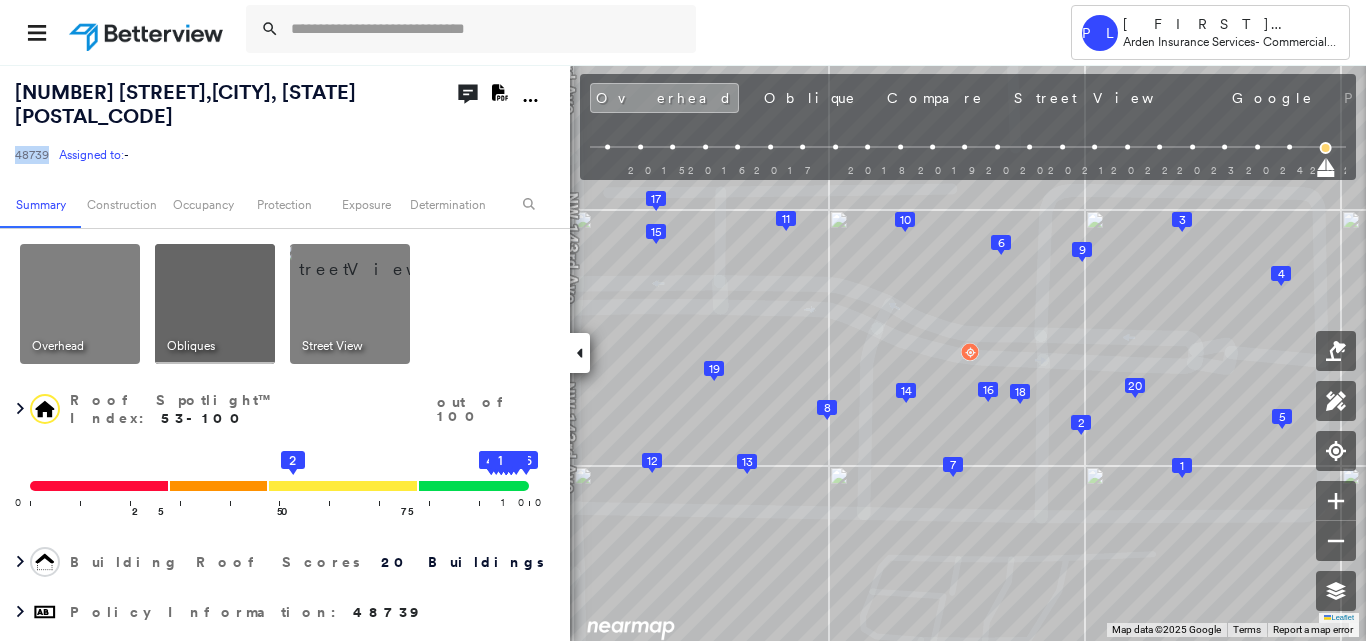 drag, startPoint x: 12, startPoint y: 138, endPoint x: 49, endPoint y: 143, distance: 37.336308 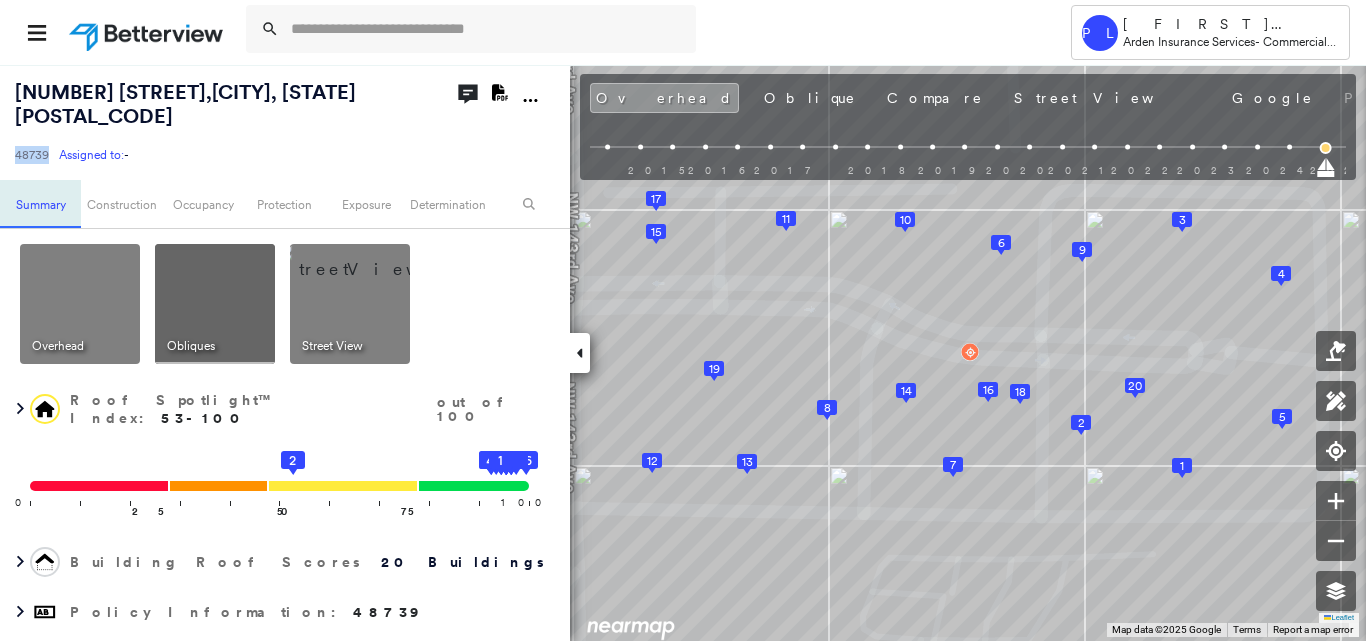 copy on "48739" 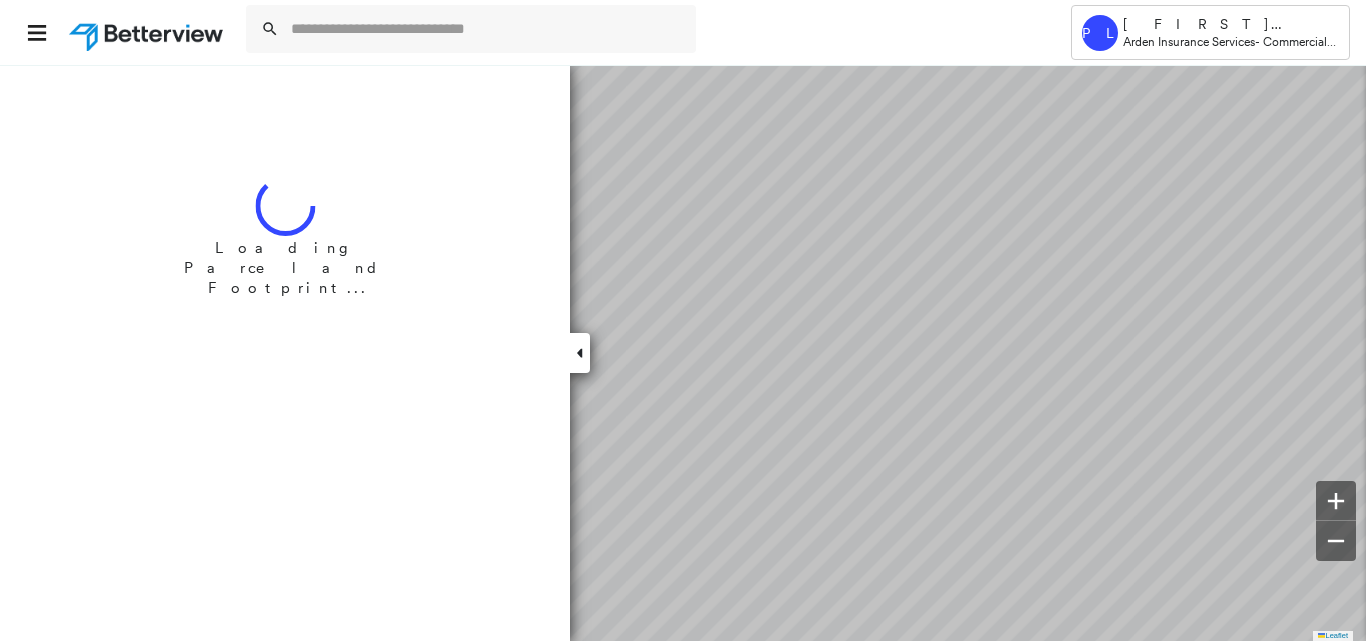 scroll, scrollTop: 0, scrollLeft: 0, axis: both 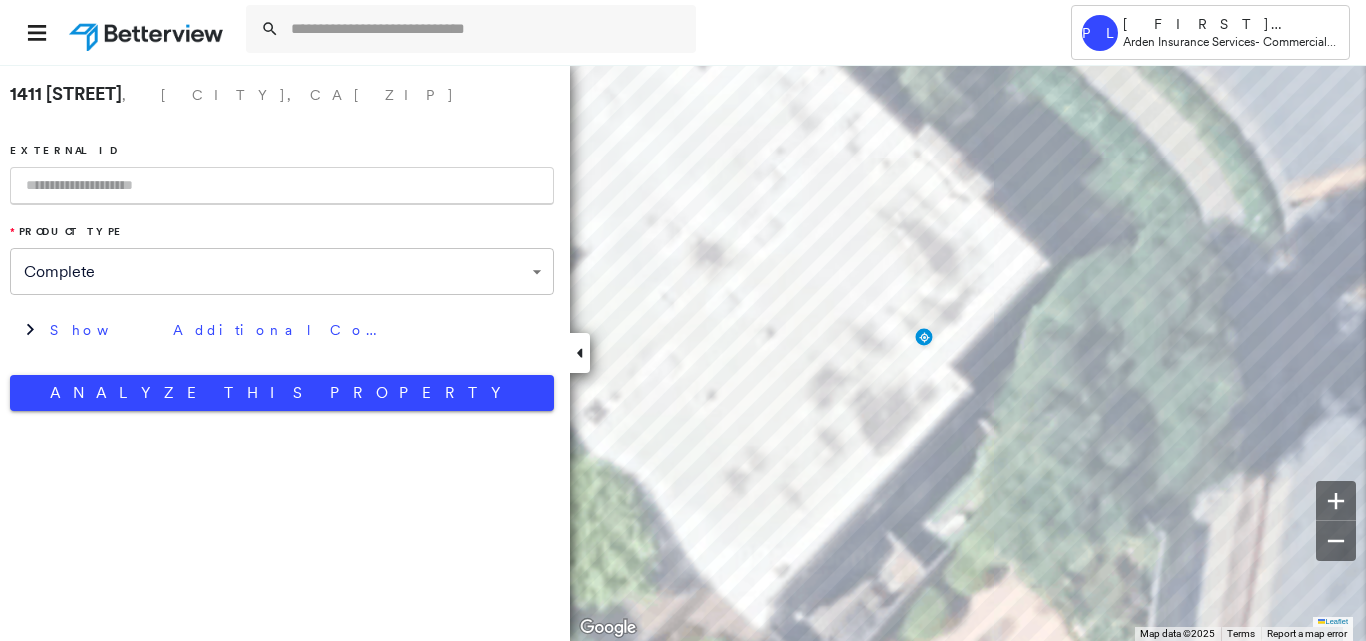 click at bounding box center (282, 186) 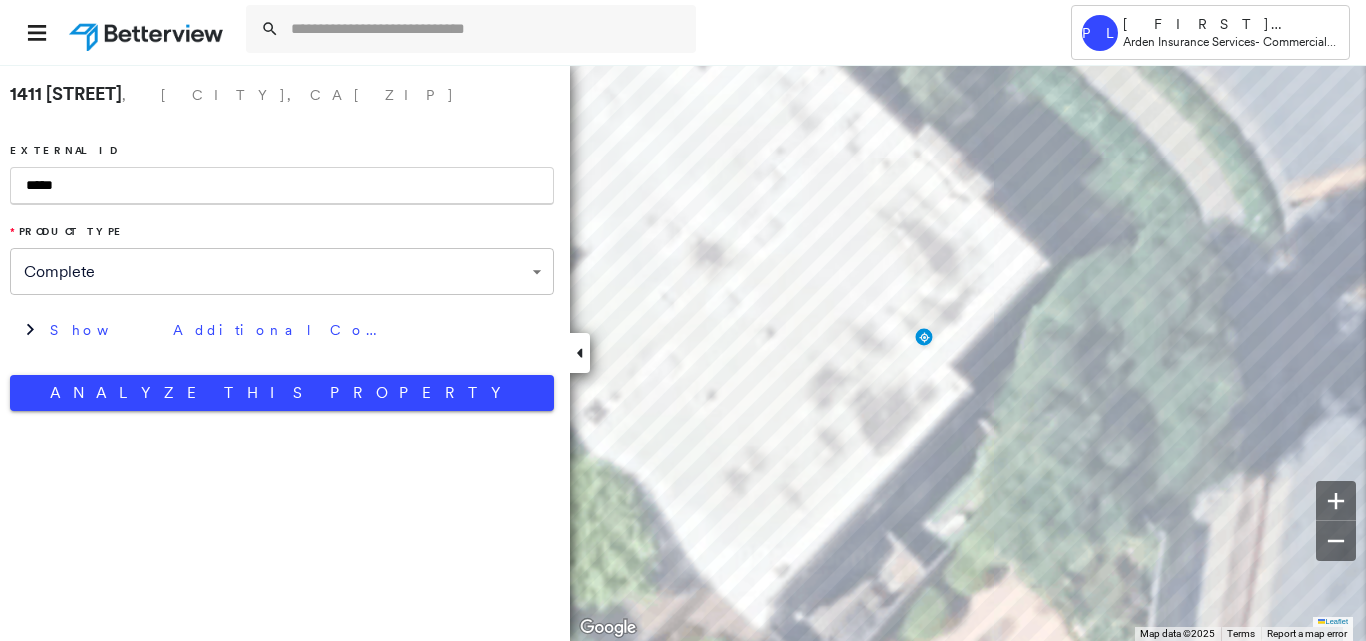 type on "*****" 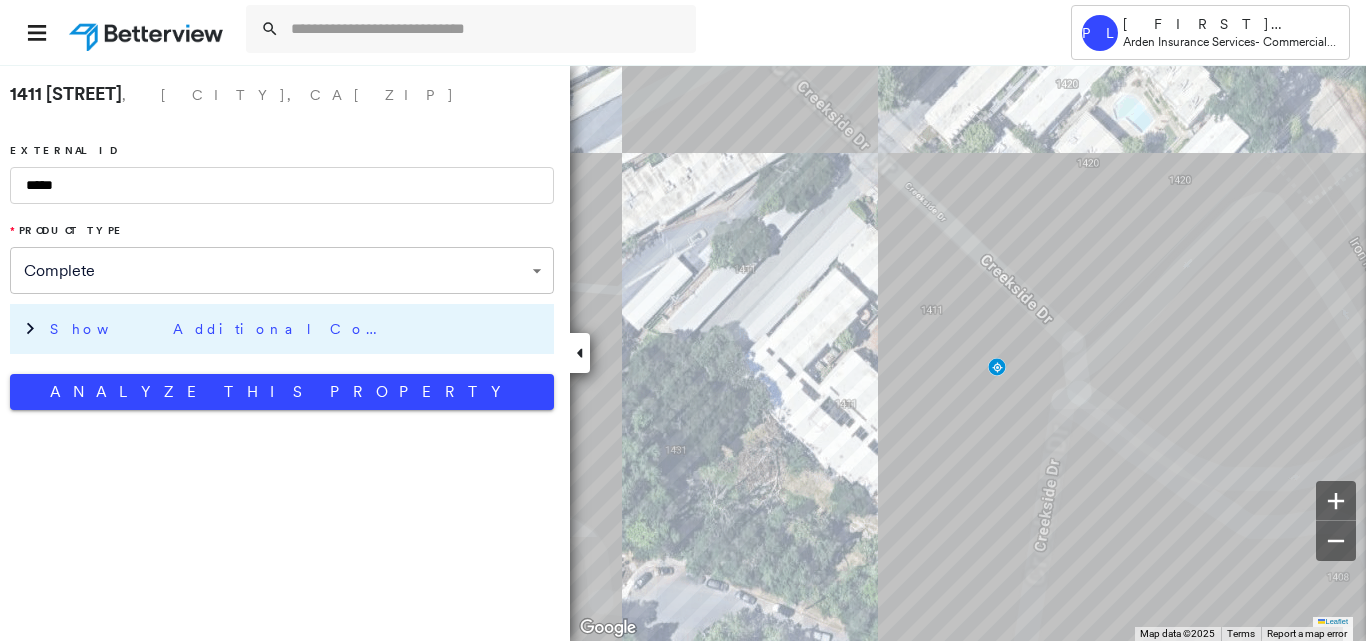drag, startPoint x: 332, startPoint y: 311, endPoint x: 343, endPoint y: 325, distance: 17.804493 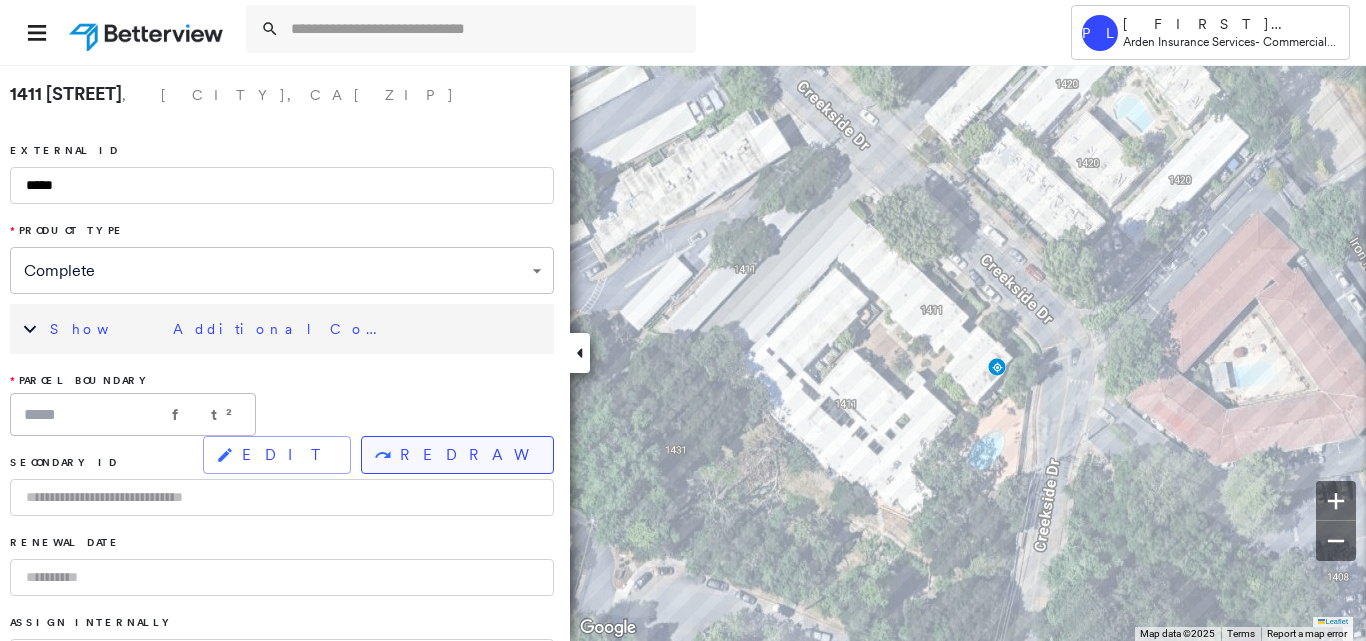 click on "REDRAW" at bounding box center (468, 455) 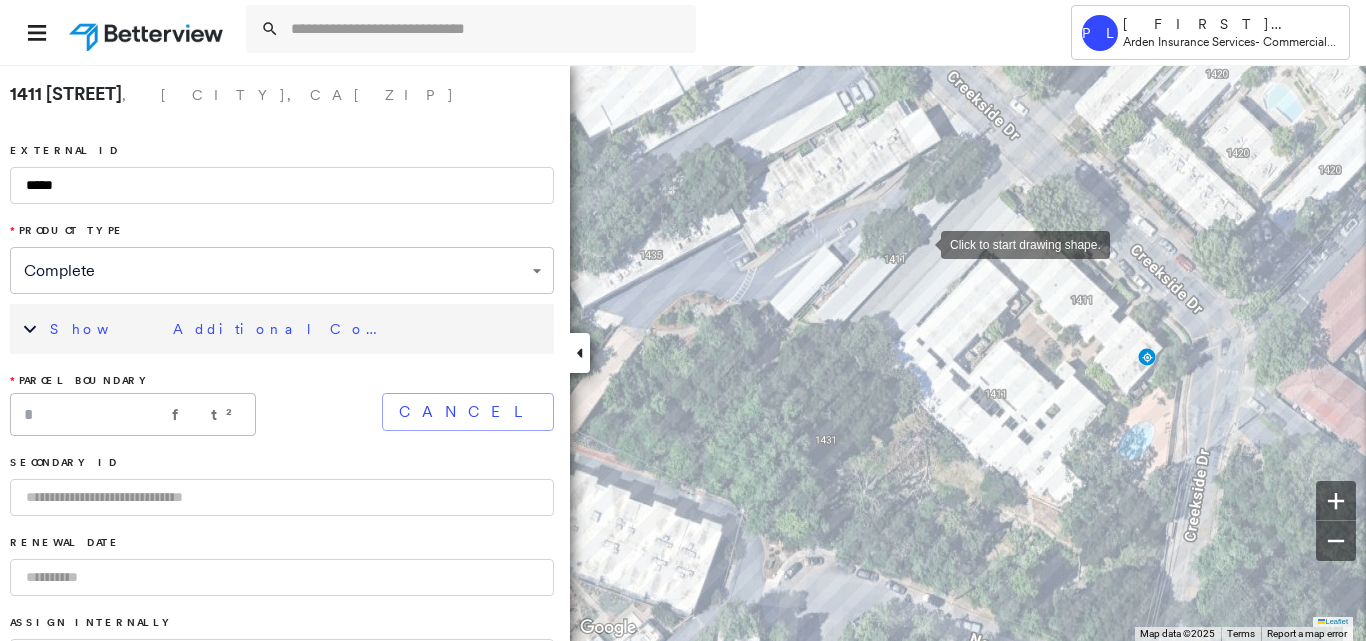 drag, startPoint x: 756, startPoint y: 256, endPoint x: 923, endPoint y: 242, distance: 167.5858 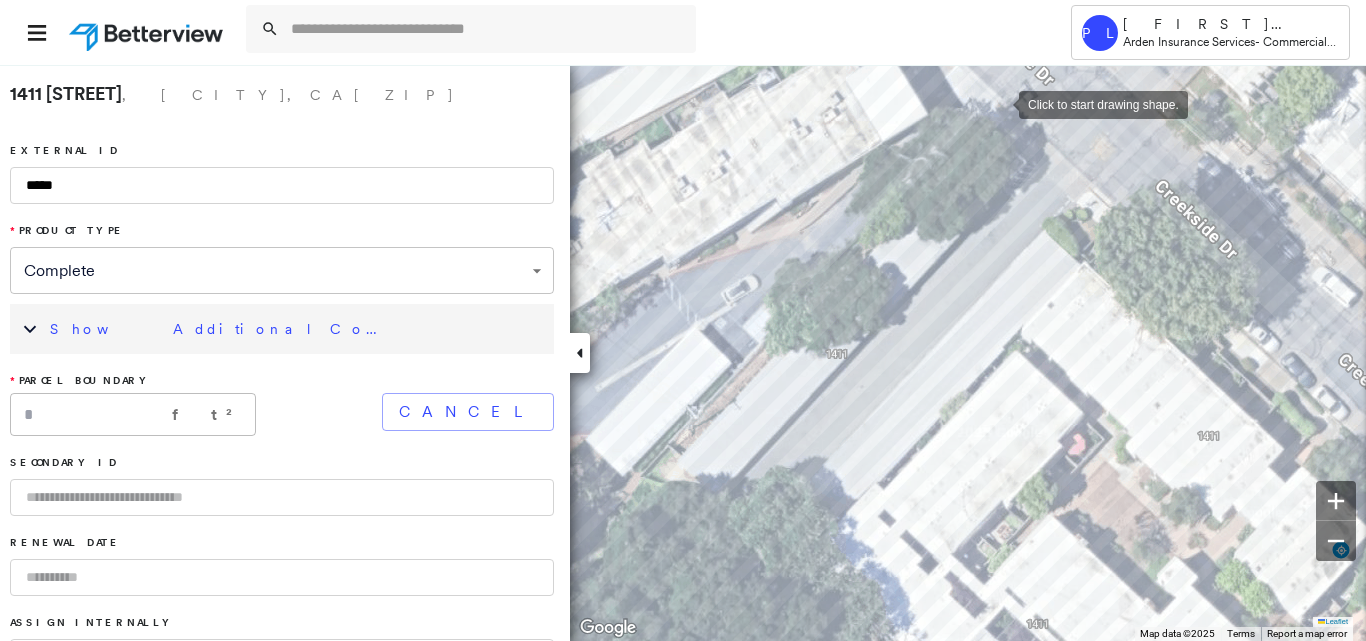 click at bounding box center (999, 103) 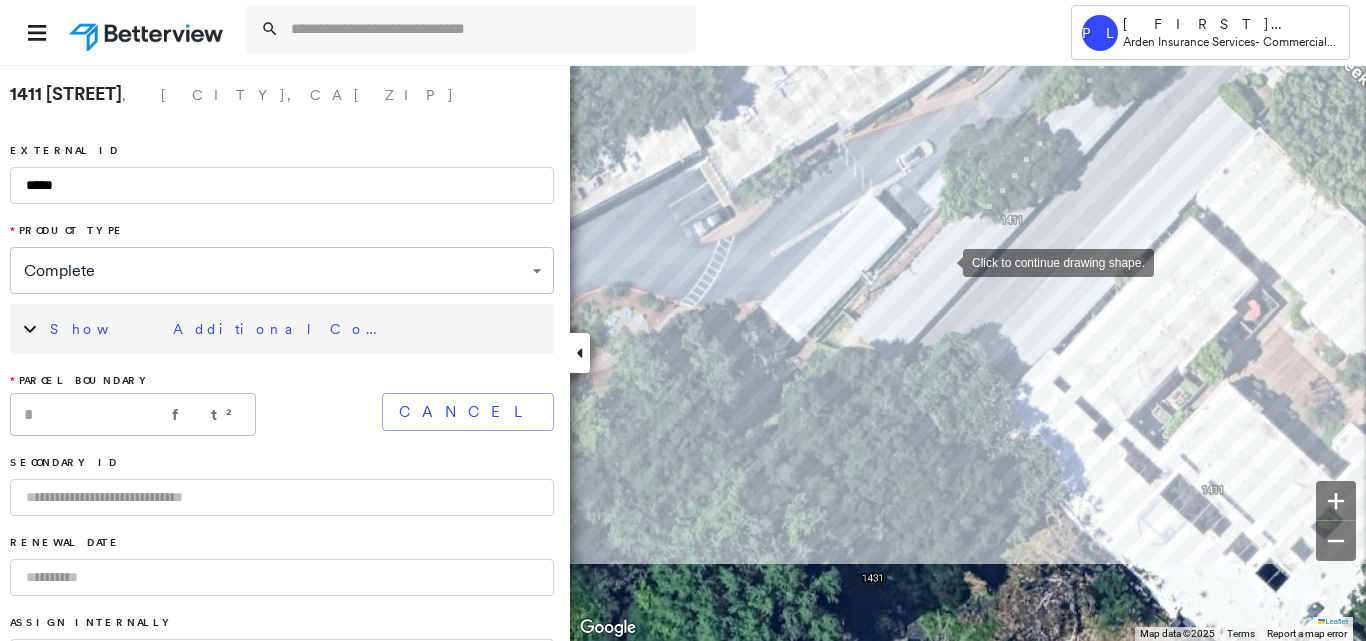 drag, startPoint x: 766, startPoint y: 397, endPoint x: 941, endPoint y: 263, distance: 220.41098 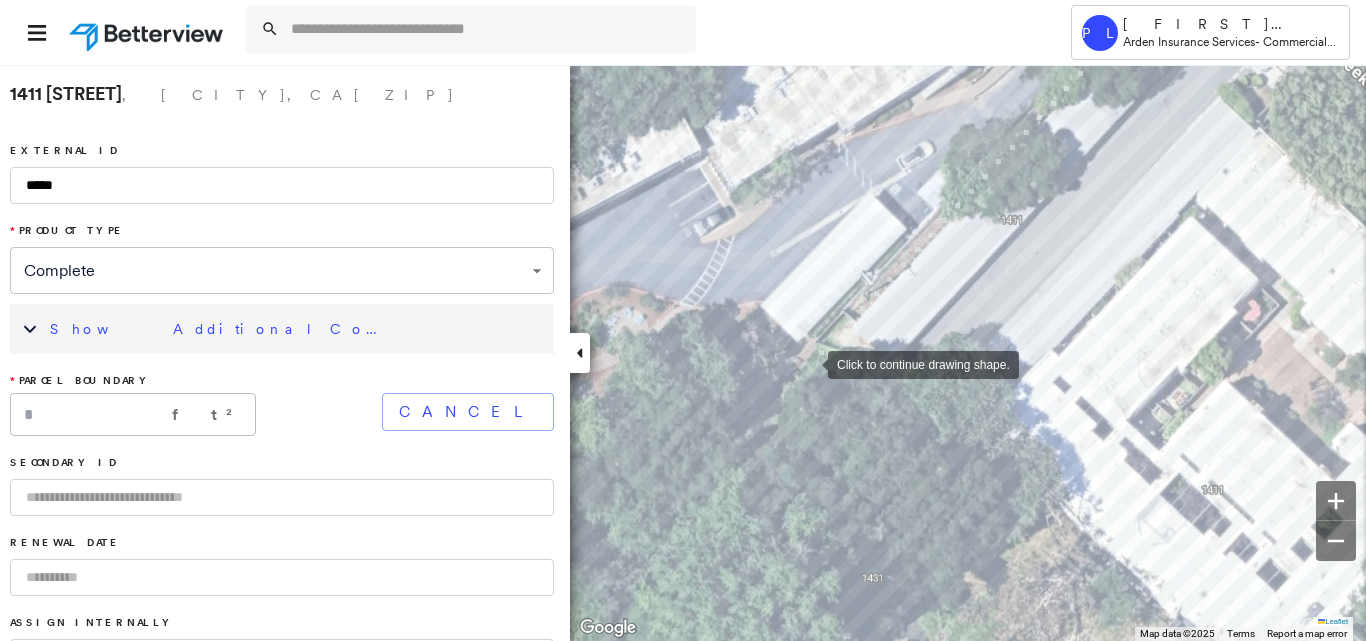 click at bounding box center (808, 363) 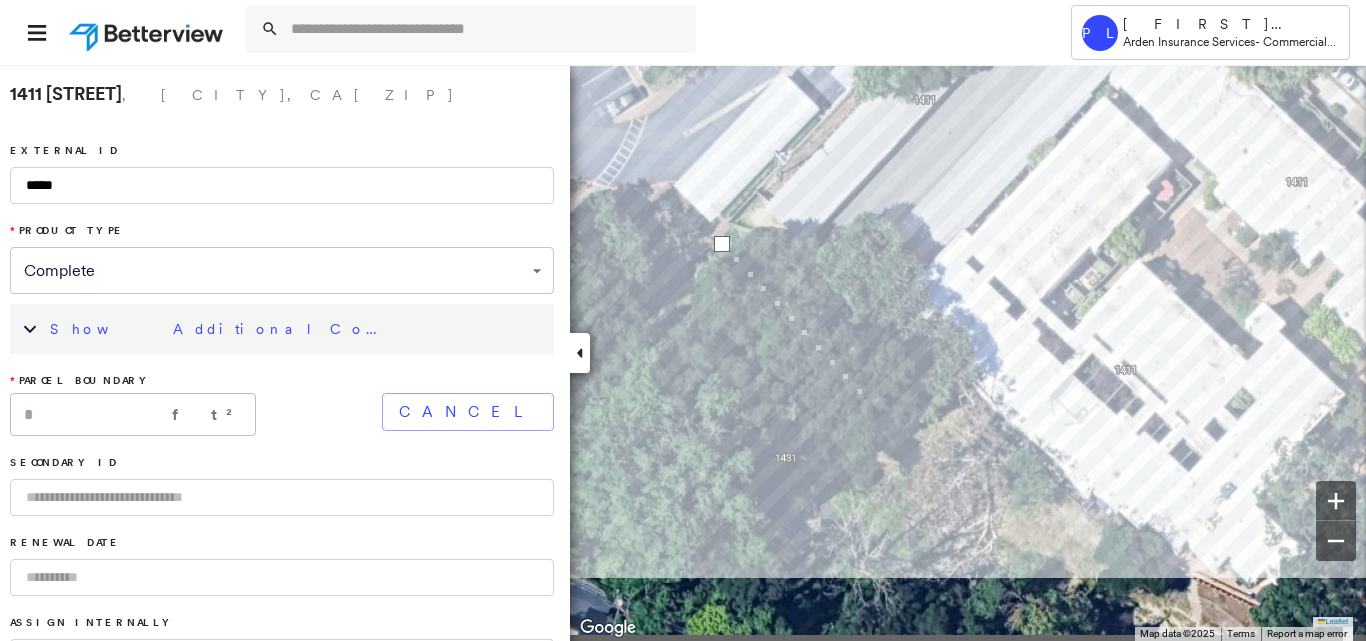 drag, startPoint x: 975, startPoint y: 542, endPoint x: 822, endPoint y: 338, distance: 255 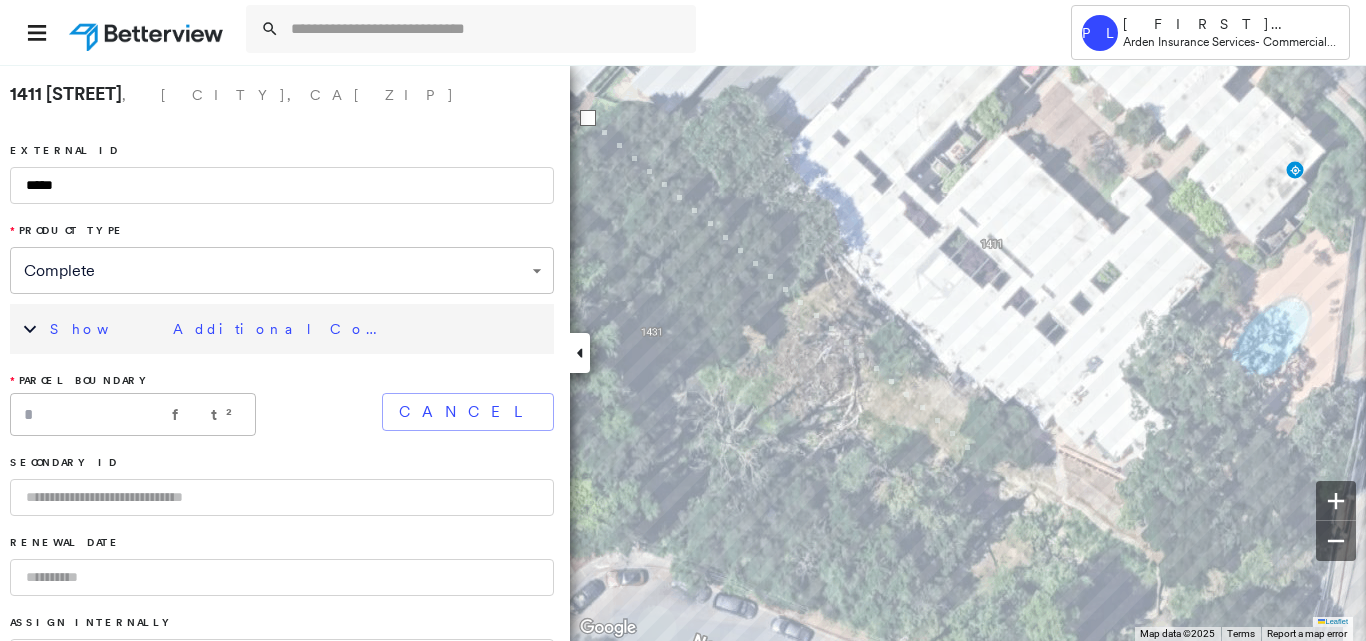 drag, startPoint x: 1056, startPoint y: 498, endPoint x: 861, endPoint y: 393, distance: 221.47235 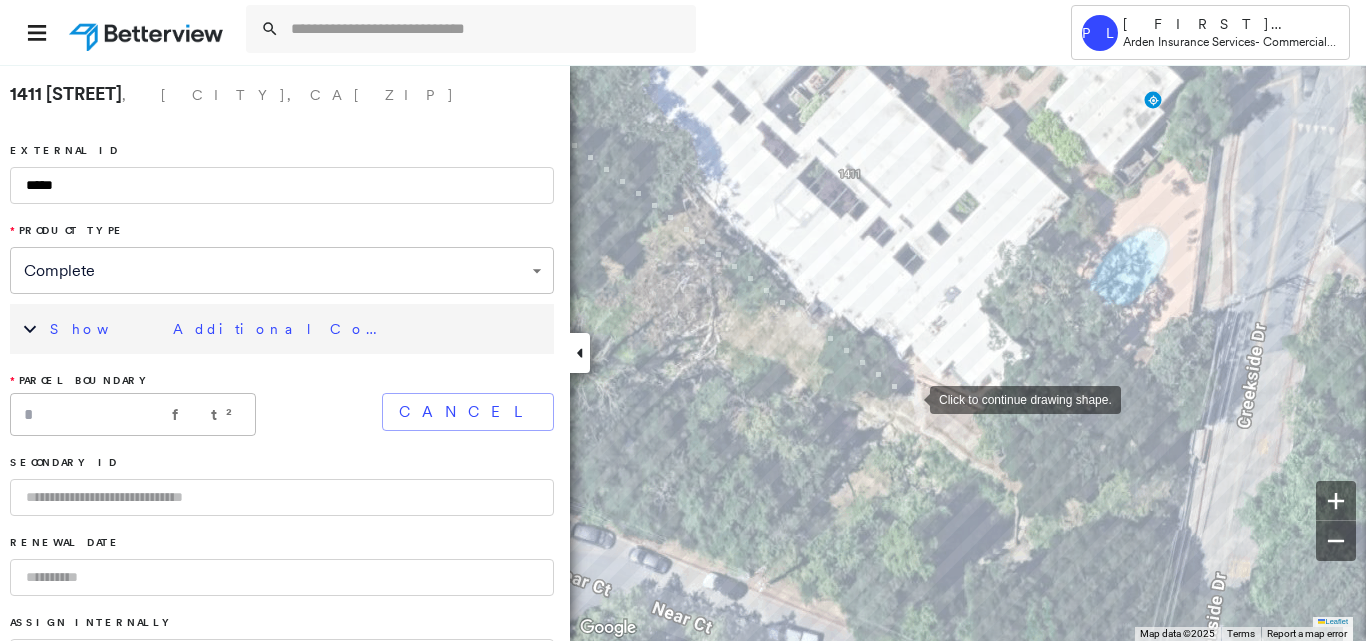 click at bounding box center [910, 398] 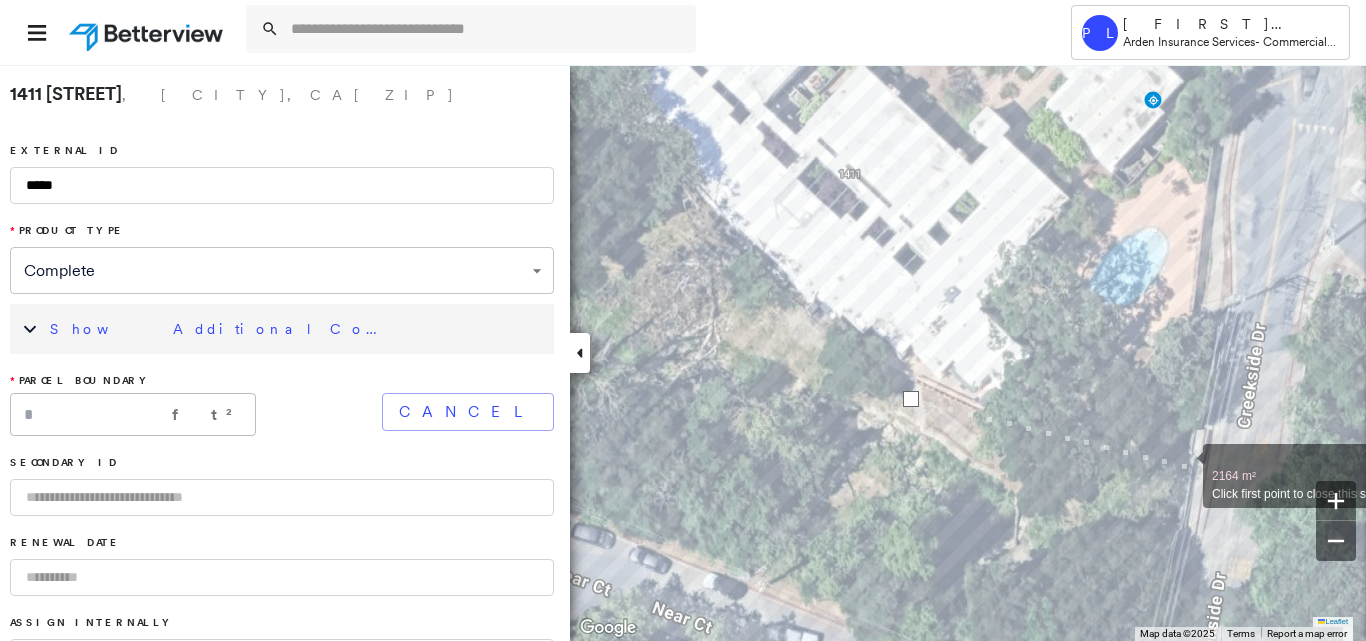 click at bounding box center (1183, 465) 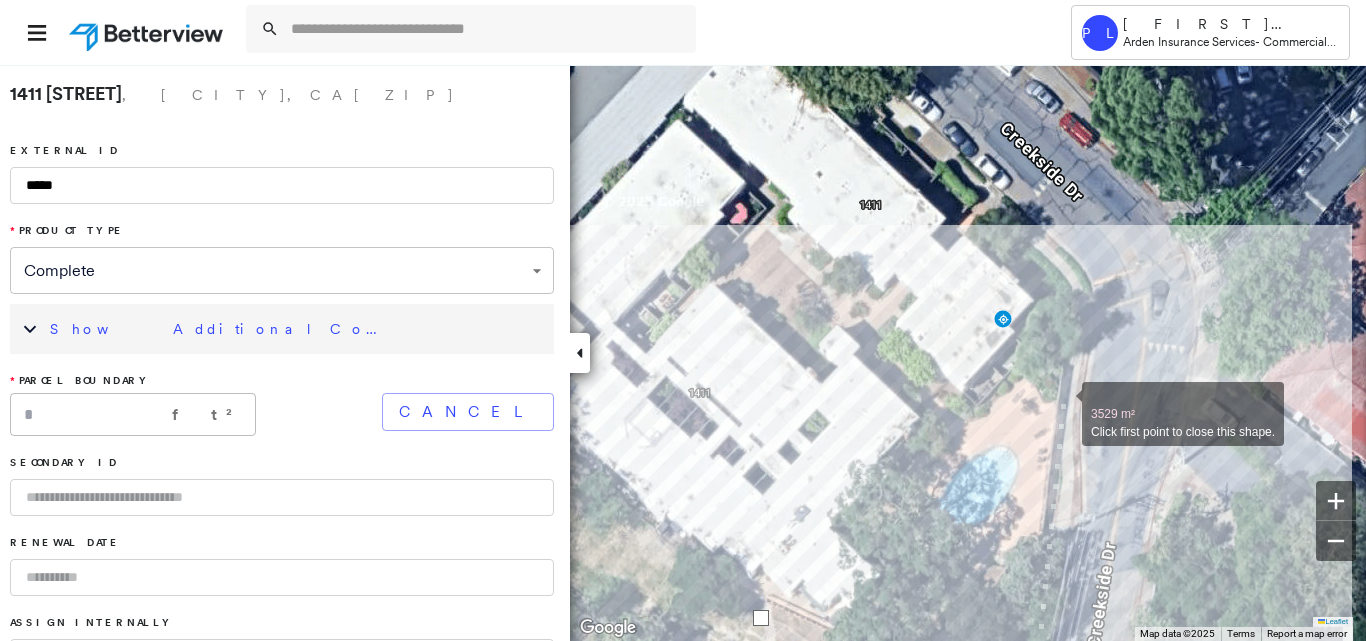drag, startPoint x: 1215, startPoint y: 179, endPoint x: 1061, endPoint y: 402, distance: 271.0074 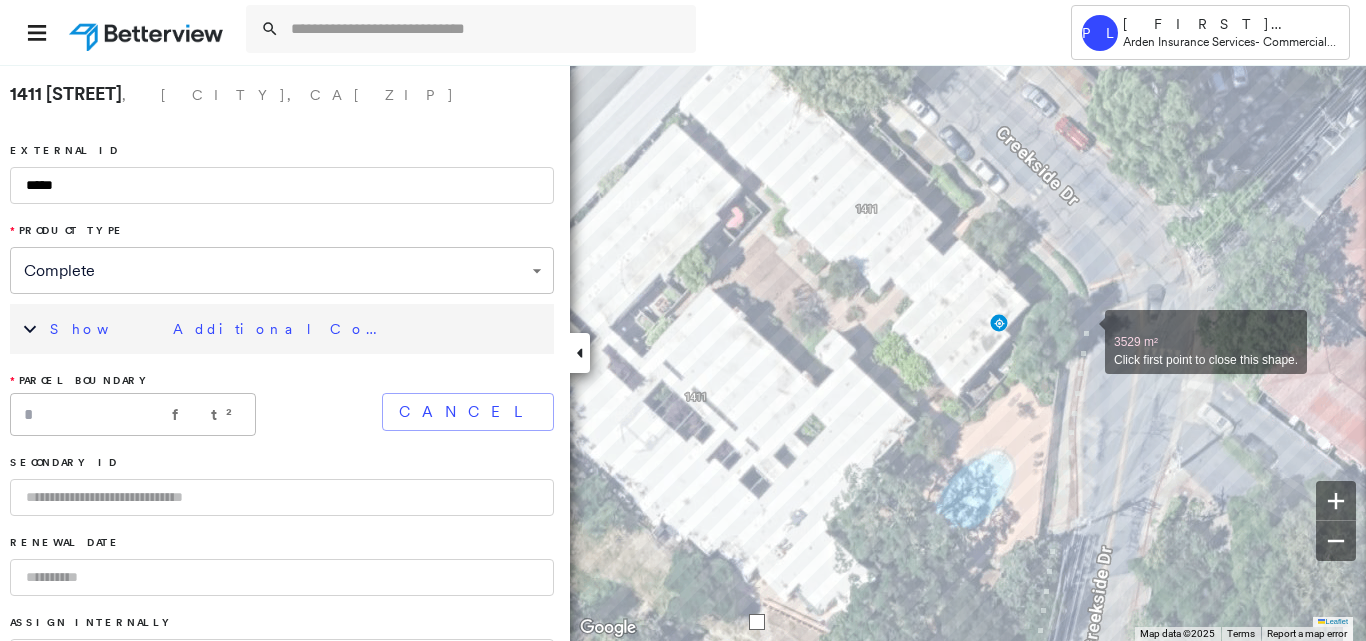 click at bounding box center [1085, 331] 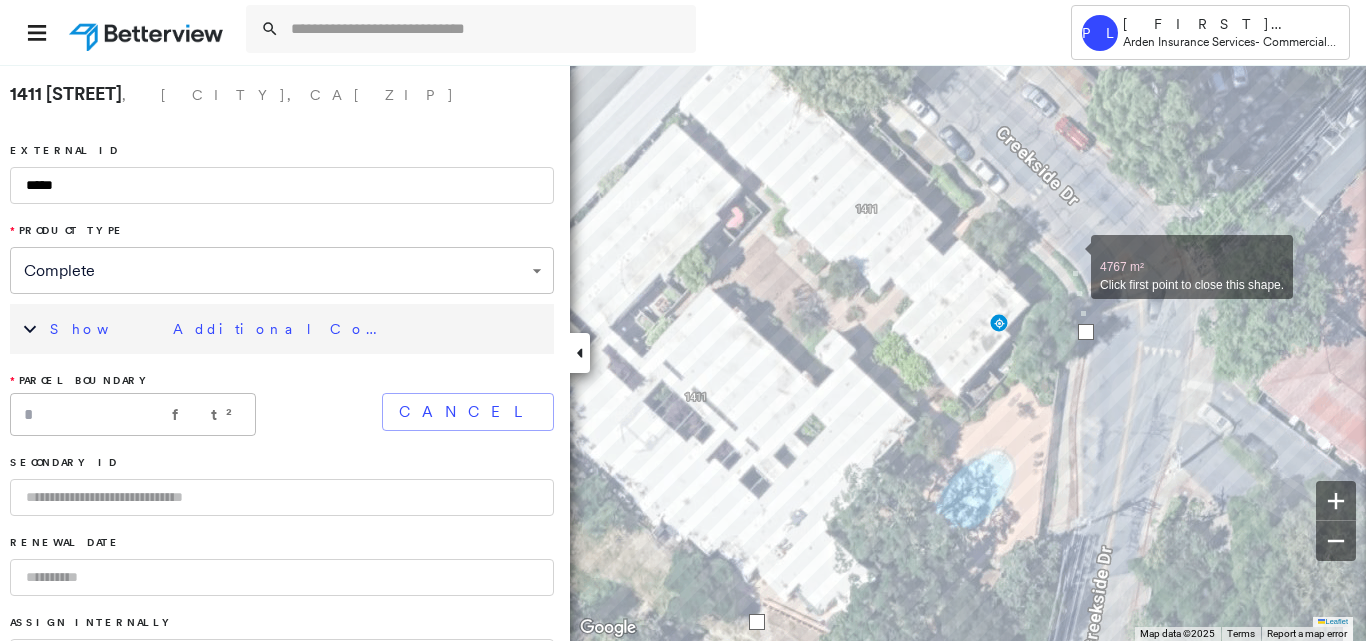 click at bounding box center (1071, 256) 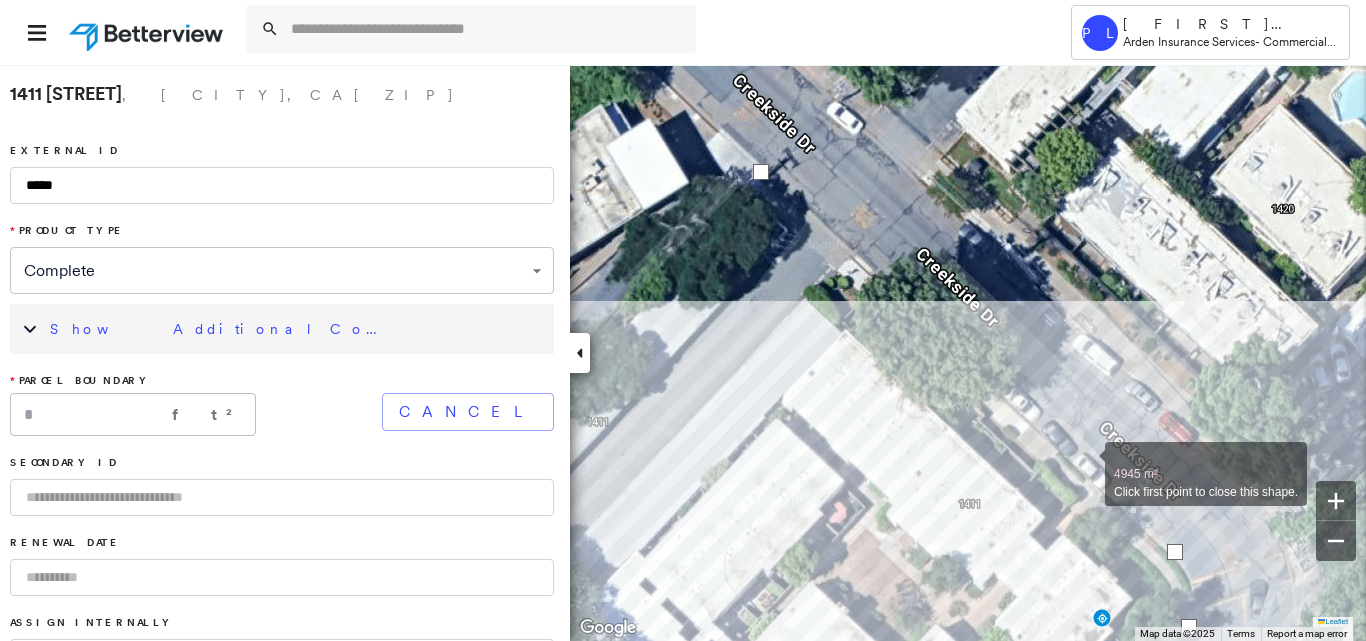 drag, startPoint x: 981, startPoint y: 168, endPoint x: 1084, endPoint y: 463, distance: 312.4644 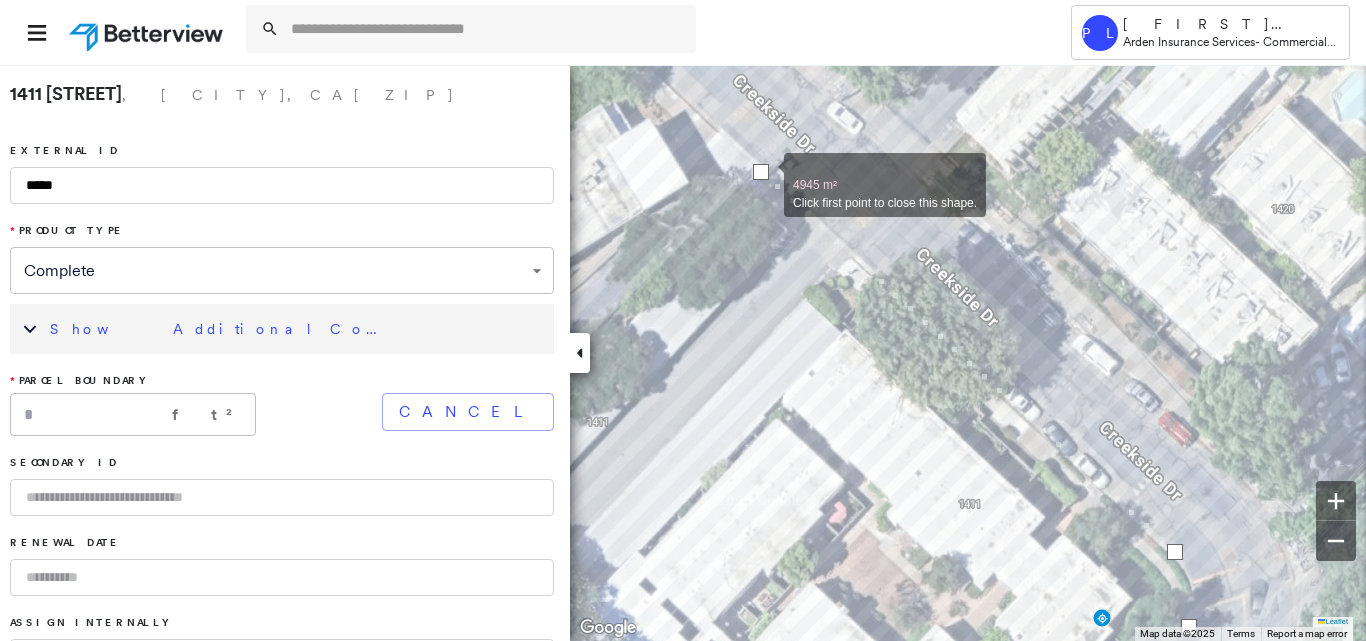 click at bounding box center (761, 172) 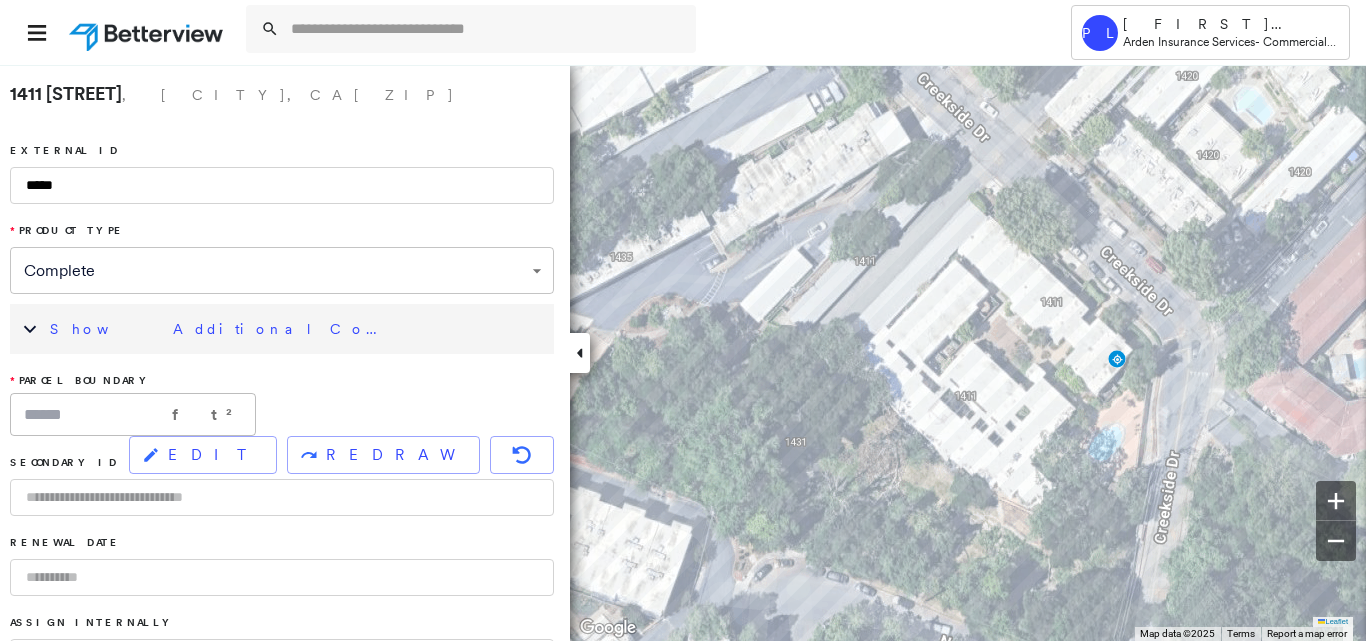 click on "Show Additional Company Data" at bounding box center (297, 329) 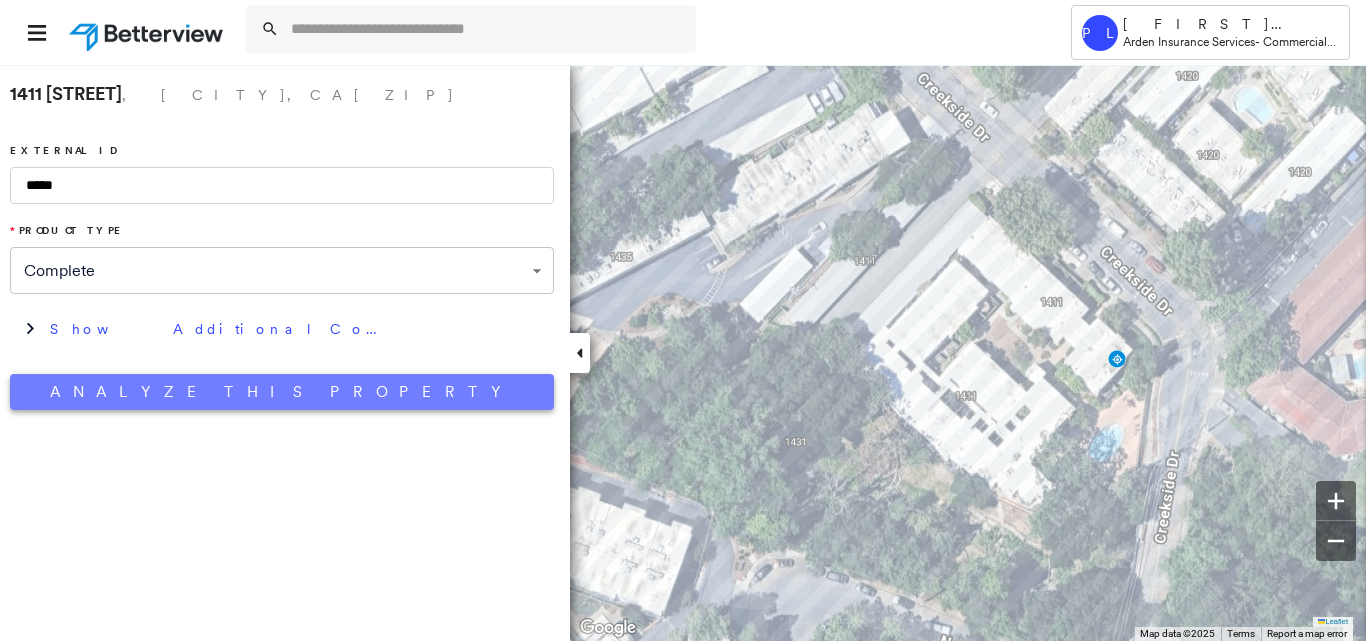 click on "Analyze This Property" at bounding box center [282, 392] 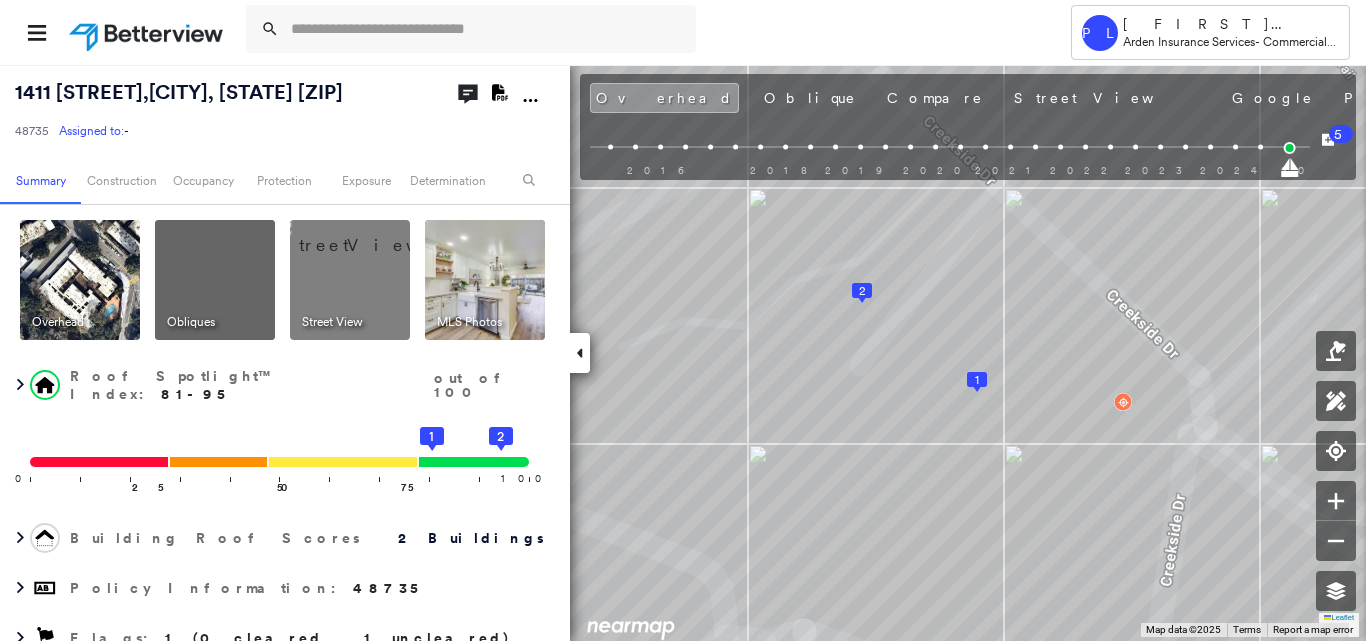 click 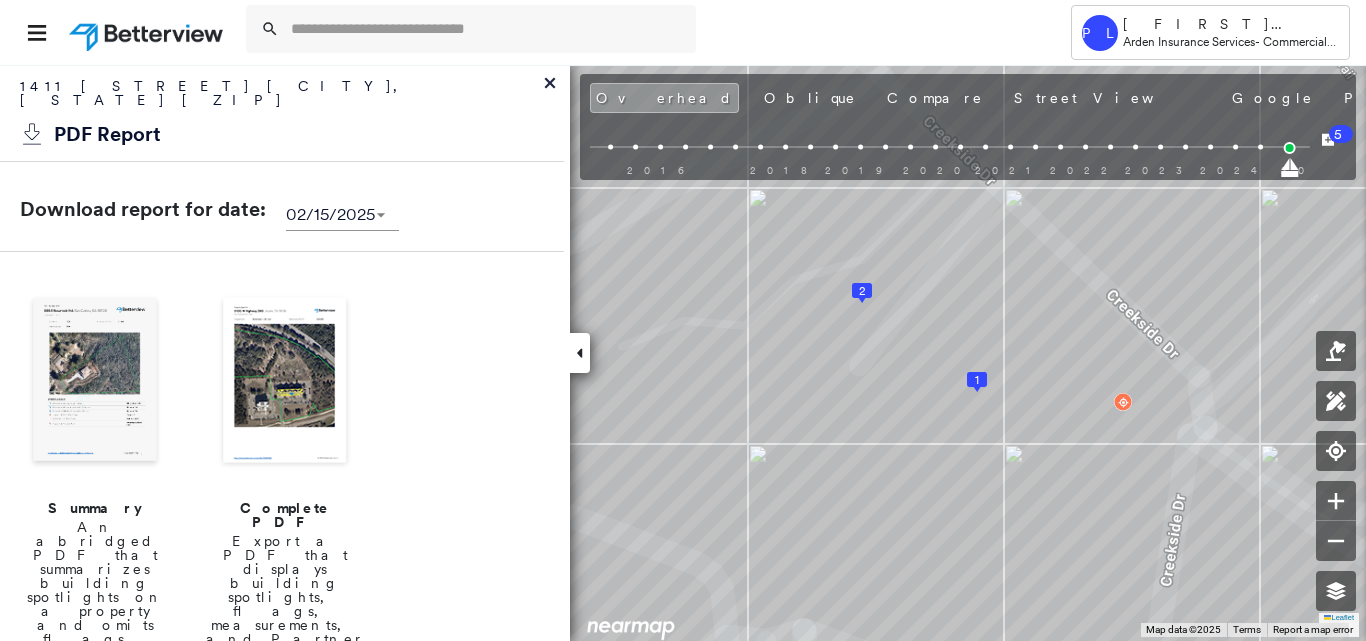 click at bounding box center [95, 382] 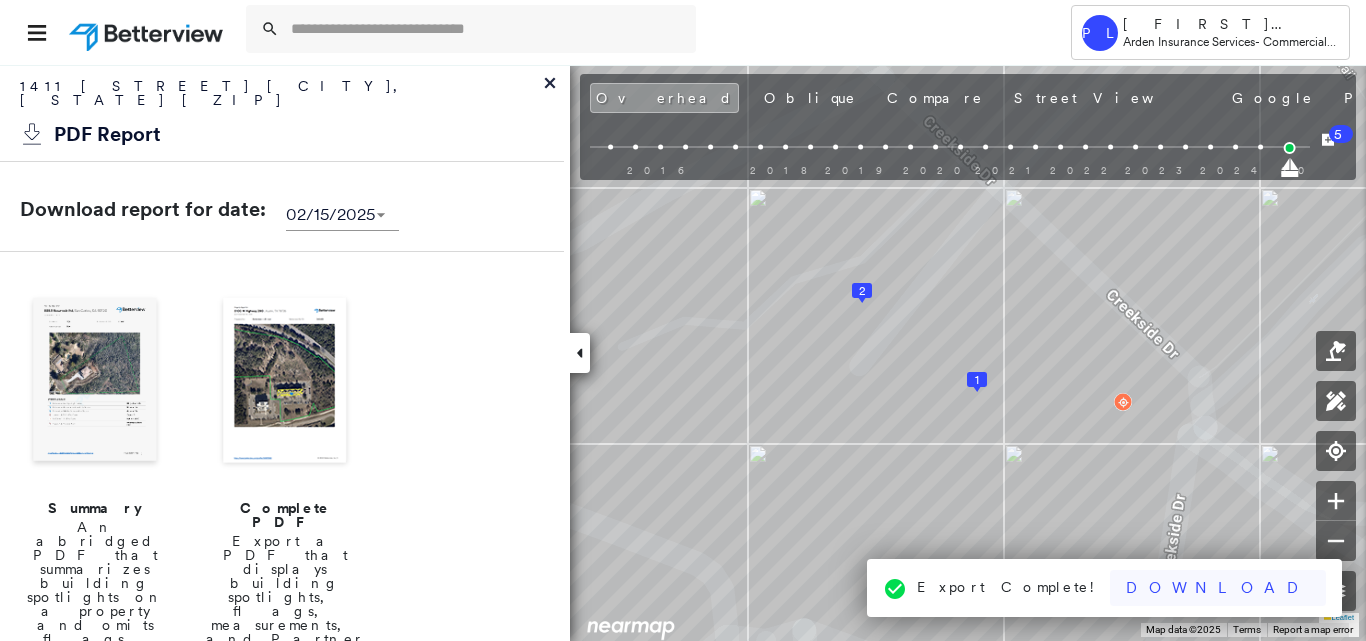 click on "Download" at bounding box center (1218, 588) 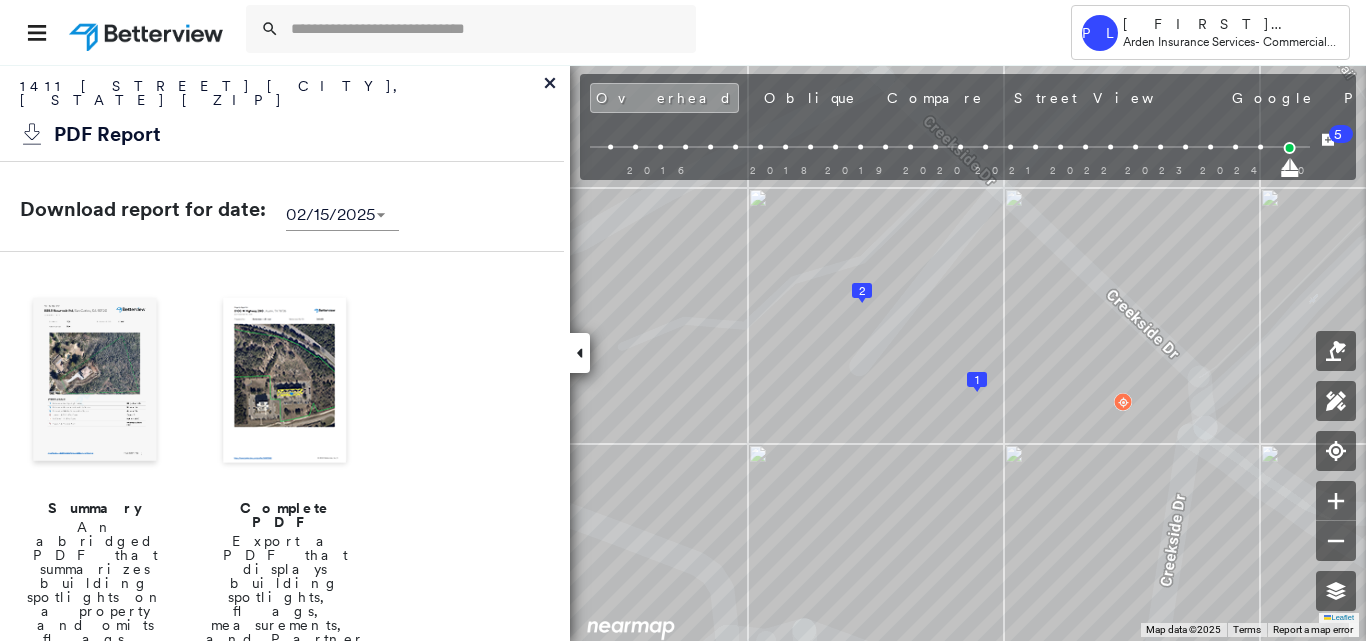 click at bounding box center (285, 382) 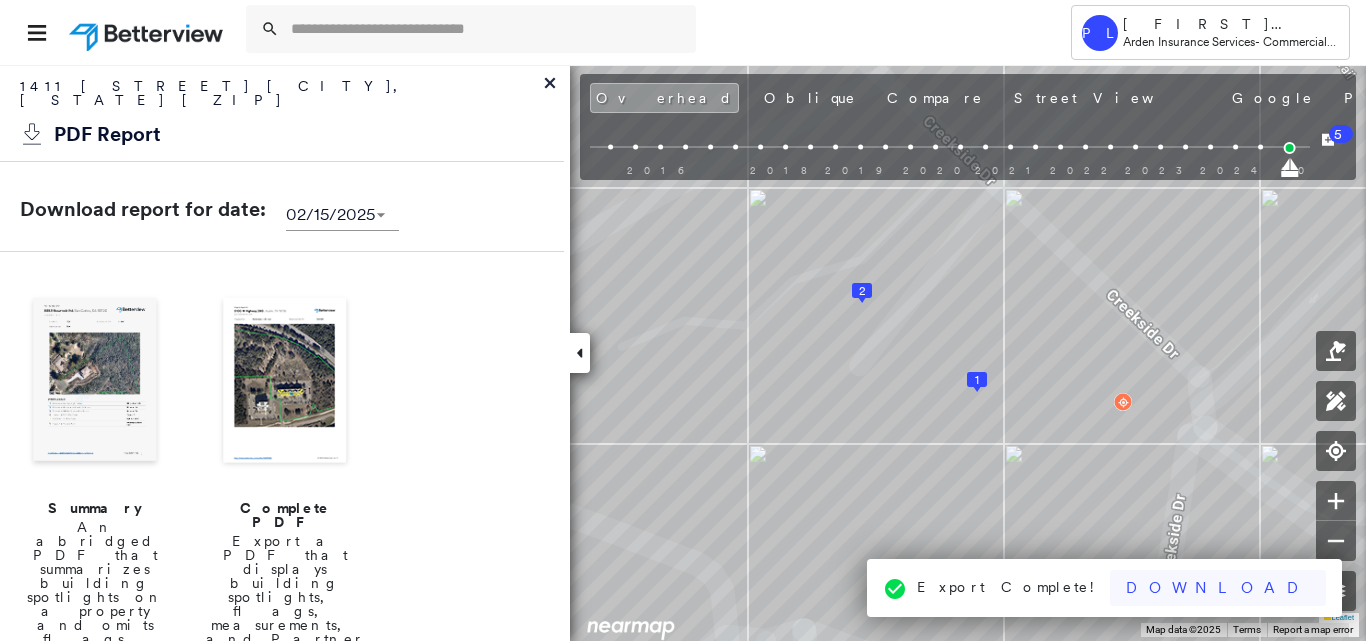 click on "Download" at bounding box center (1218, 588) 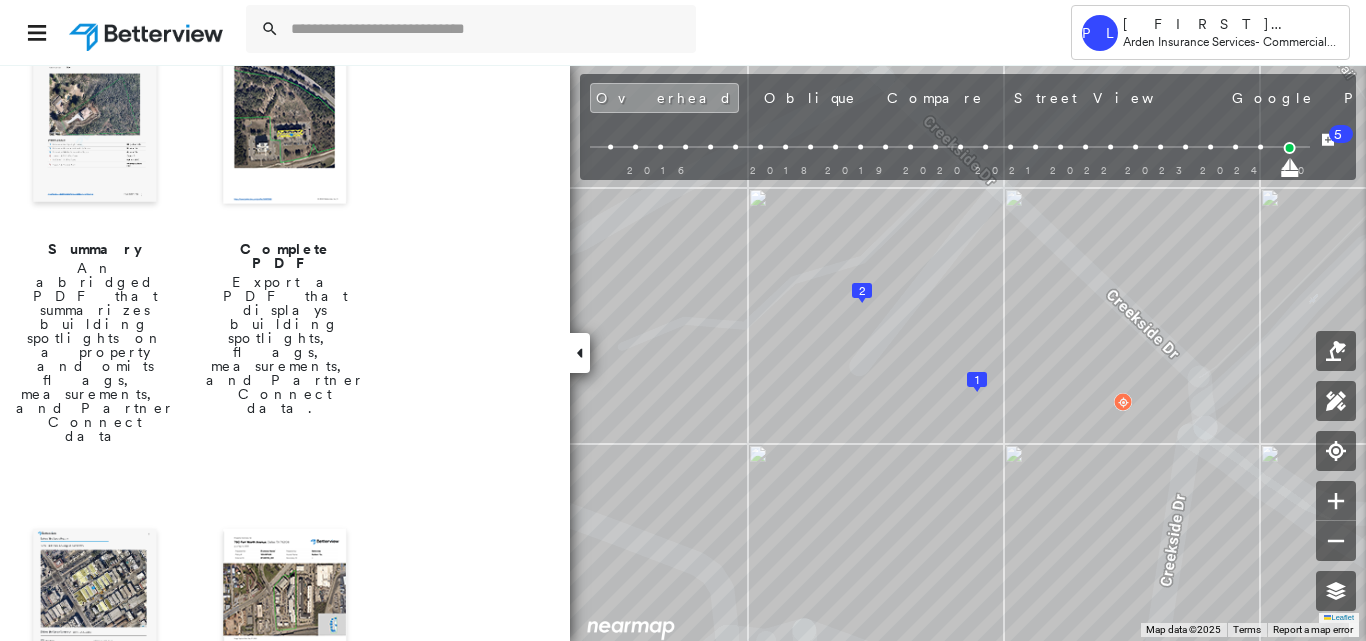 scroll, scrollTop: 300, scrollLeft: 0, axis: vertical 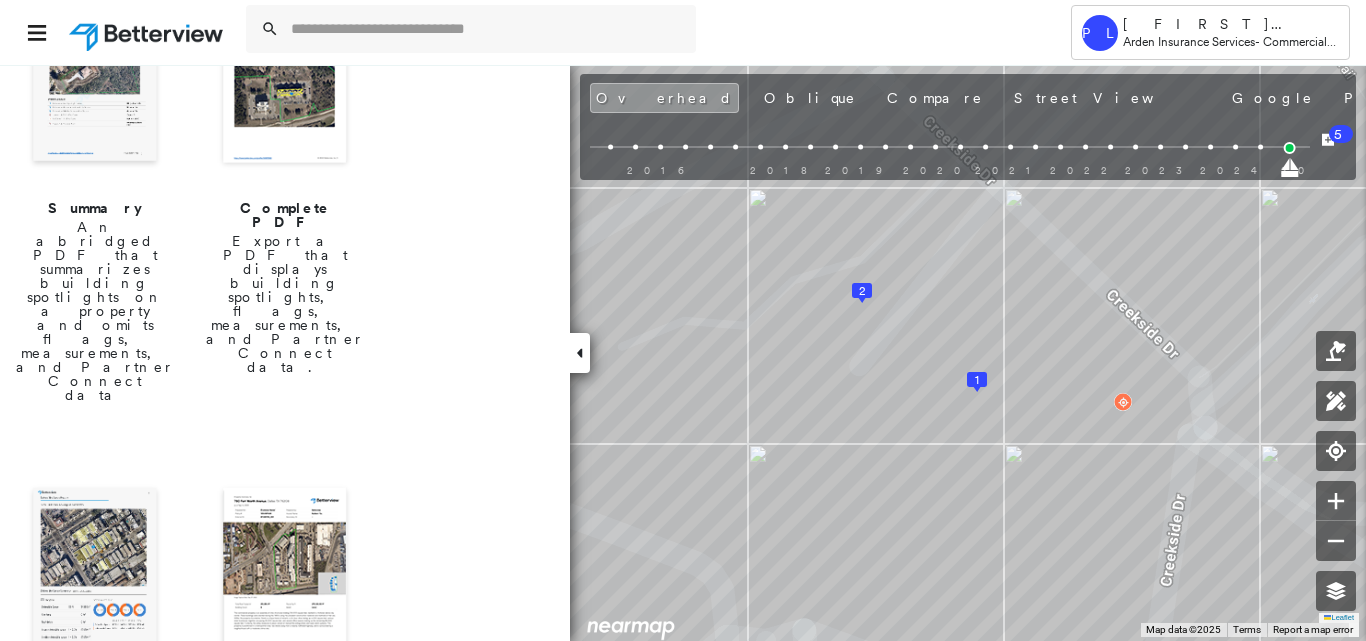 click at bounding box center [95, 572] 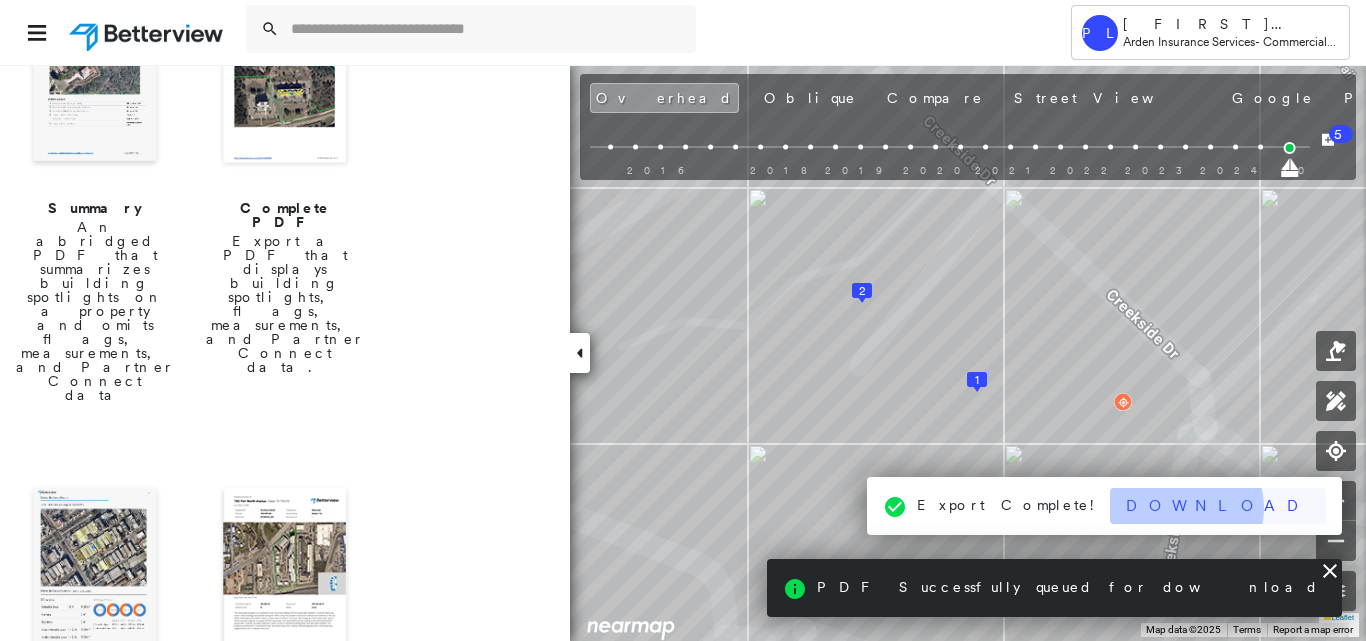 click on "PL [LAST] Arden Insurance Services - Commercial Lines 1411 Creekside Dr , Walnut Creek, CA 94596 48735 Assigned to: - Assigned to: - 48735 Assigned to: - Open Comments Download PDF Report Summary Construction Occupancy Protection Exposure Determination Overhead Obliques Street View MLS Photos Roof Spotlight™ Index : 81-95 out of 100 0 100 25 50 75 2 1 Building Roof Scores 2 Buildings Policy Information : 48735 Flags : 1 (0 cleared, 1 uncleared) Construction Roof Spotlights : Active Ponding, Ponding, Staining, Building with Structural Damage, Solar Panels and 1 more Property Features : Pool, Asphalt Roof Size & Shape : 2 buildings Assessor and MLS Details Property Lookup BuildZoom - Building Permit Data and Analysis Occupancy Ownership Place Detail SmartyStreets - Geocode Smarty Streets - Surrounding Properties Protection Protection Exposure FEMA Risk Index Flood Regional Hazard: 1 out of 5 Crime Regional Hazard: 3 out of 5 Additional Perils Guidewire HazardHub HazardHub Risks Flags" at bounding box center (683, 320) 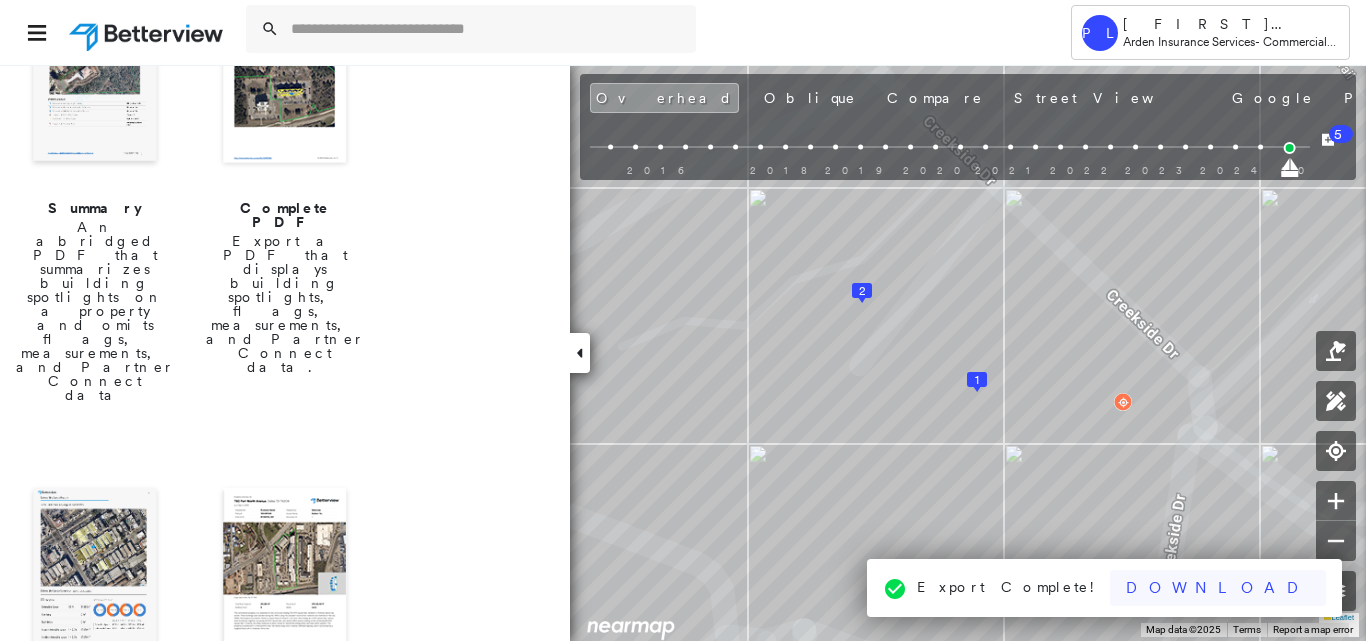 click on "Download" at bounding box center (1218, 588) 